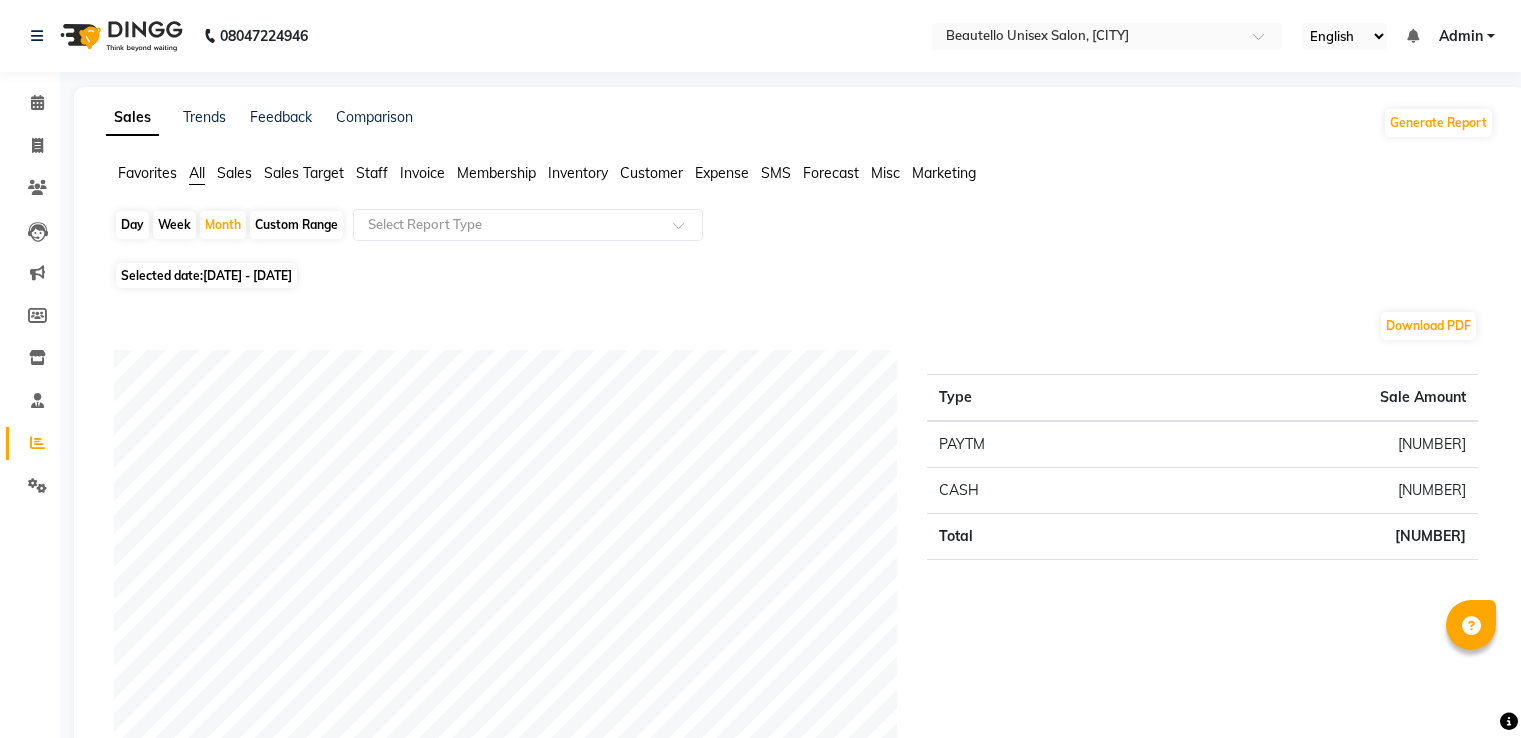 scroll, scrollTop: 774, scrollLeft: 0, axis: vertical 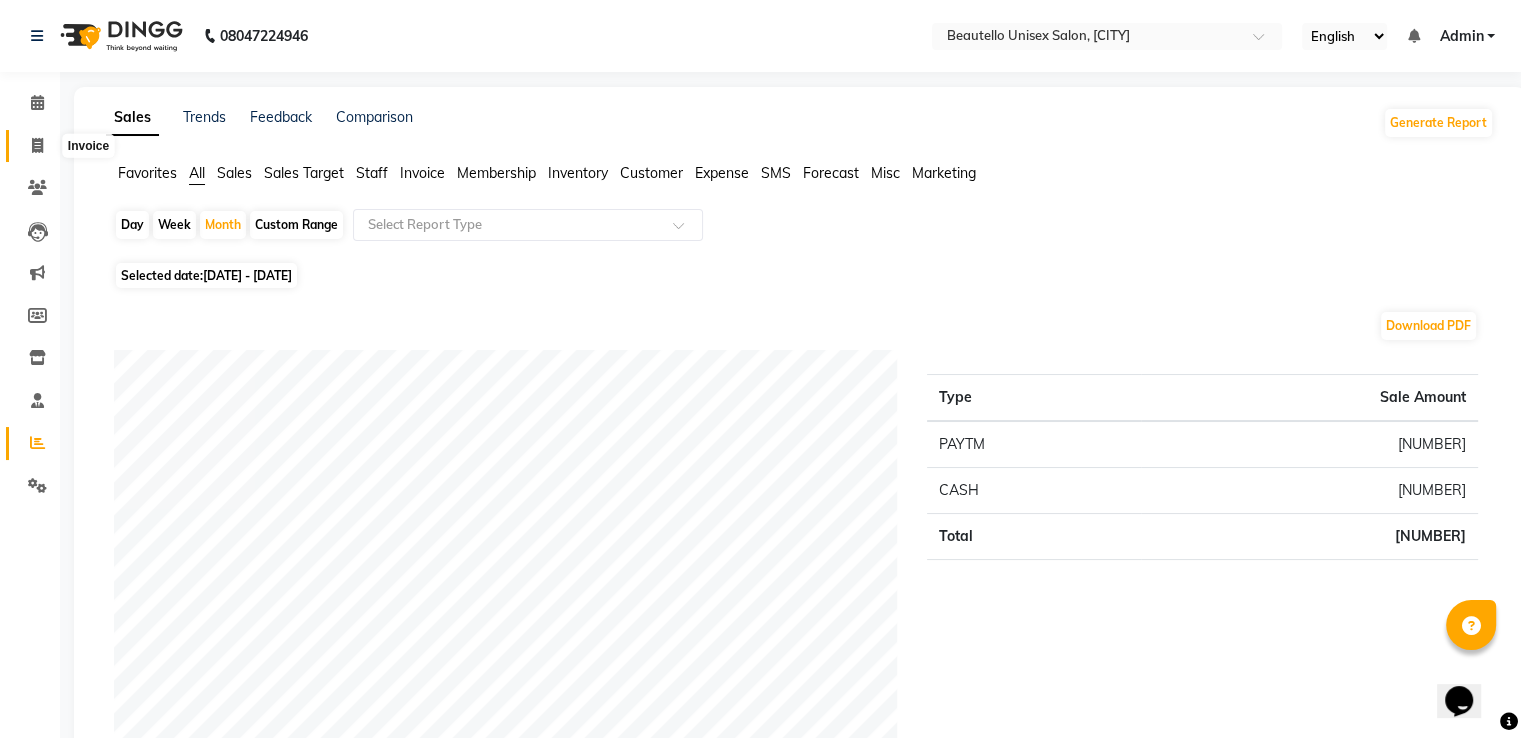 click 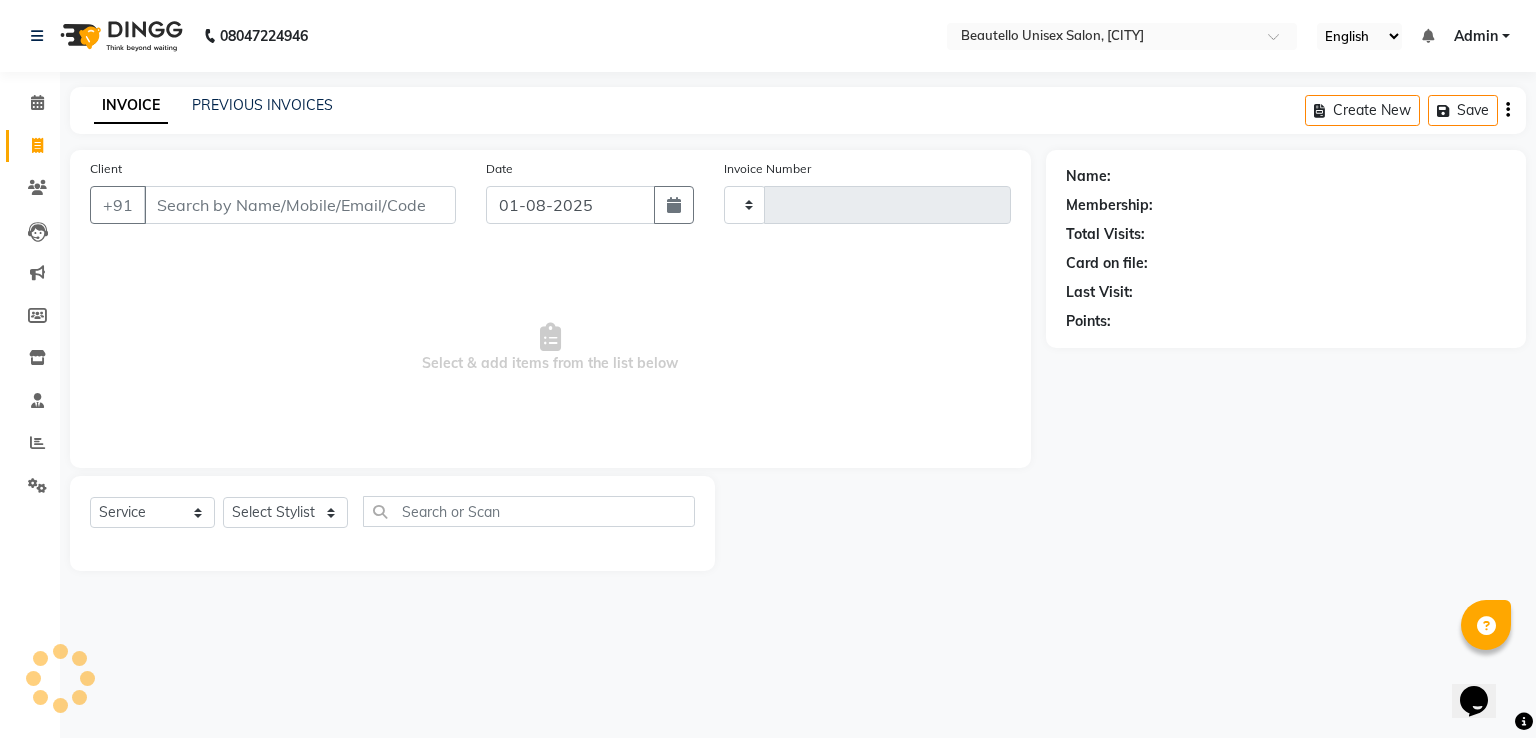 type on "2396" 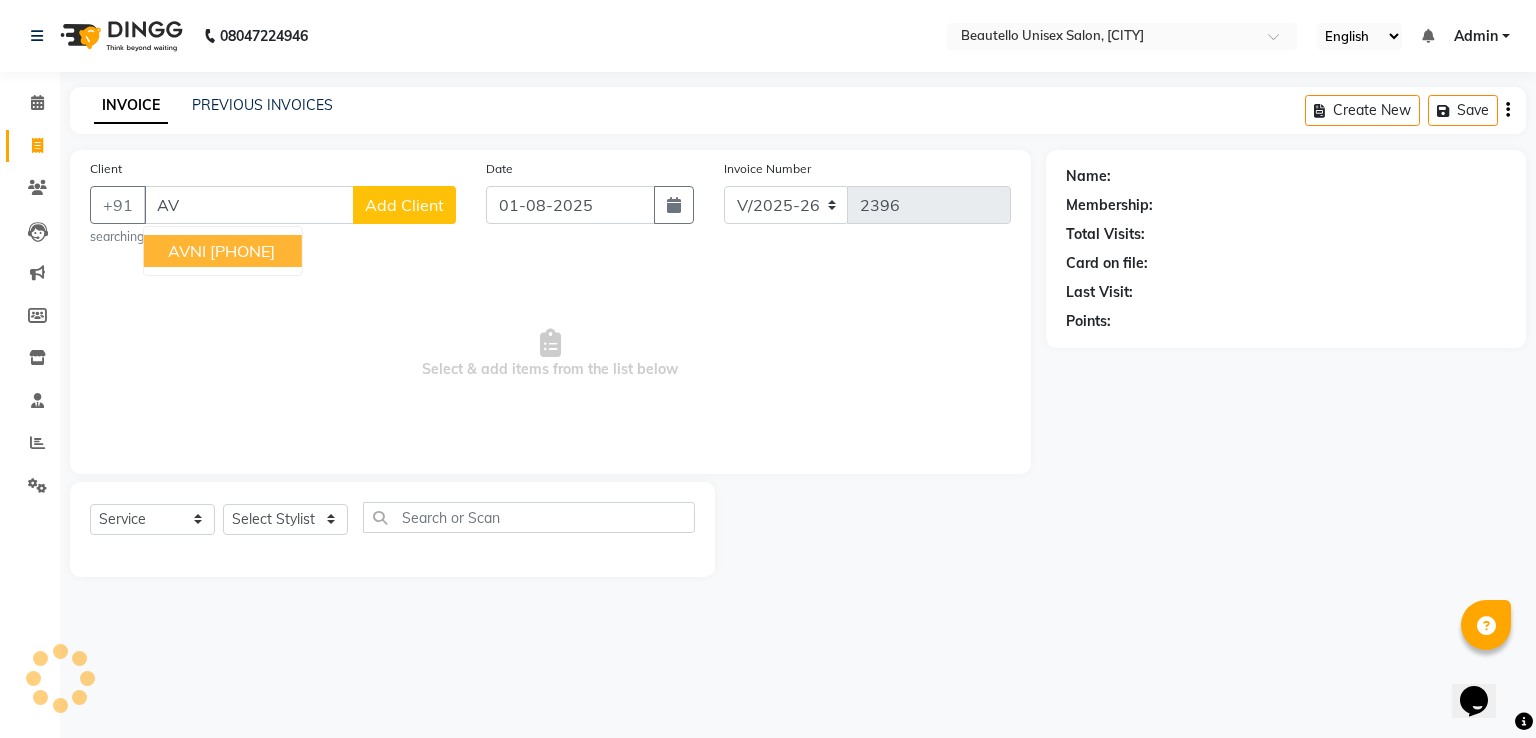 type on "A" 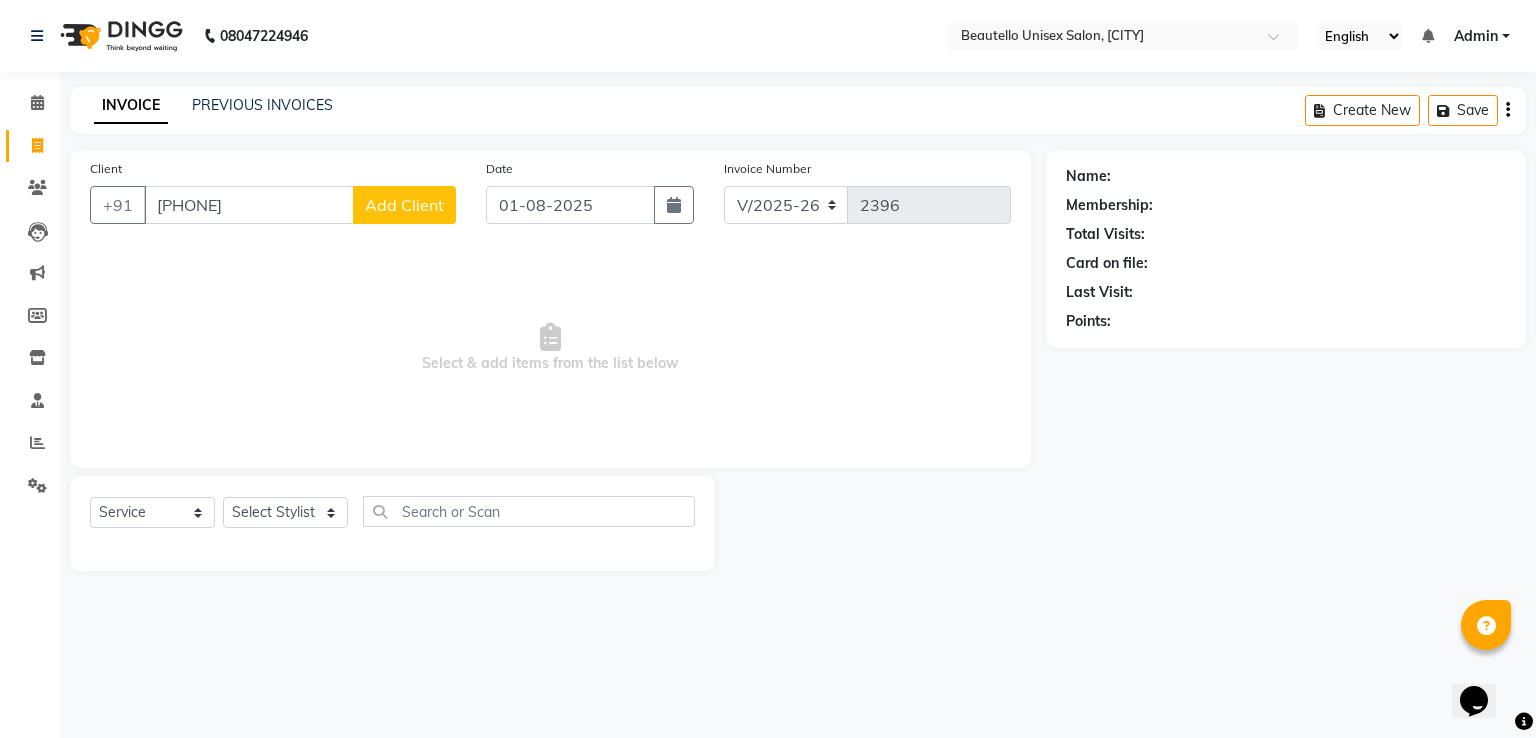 type on "[PHONE]" 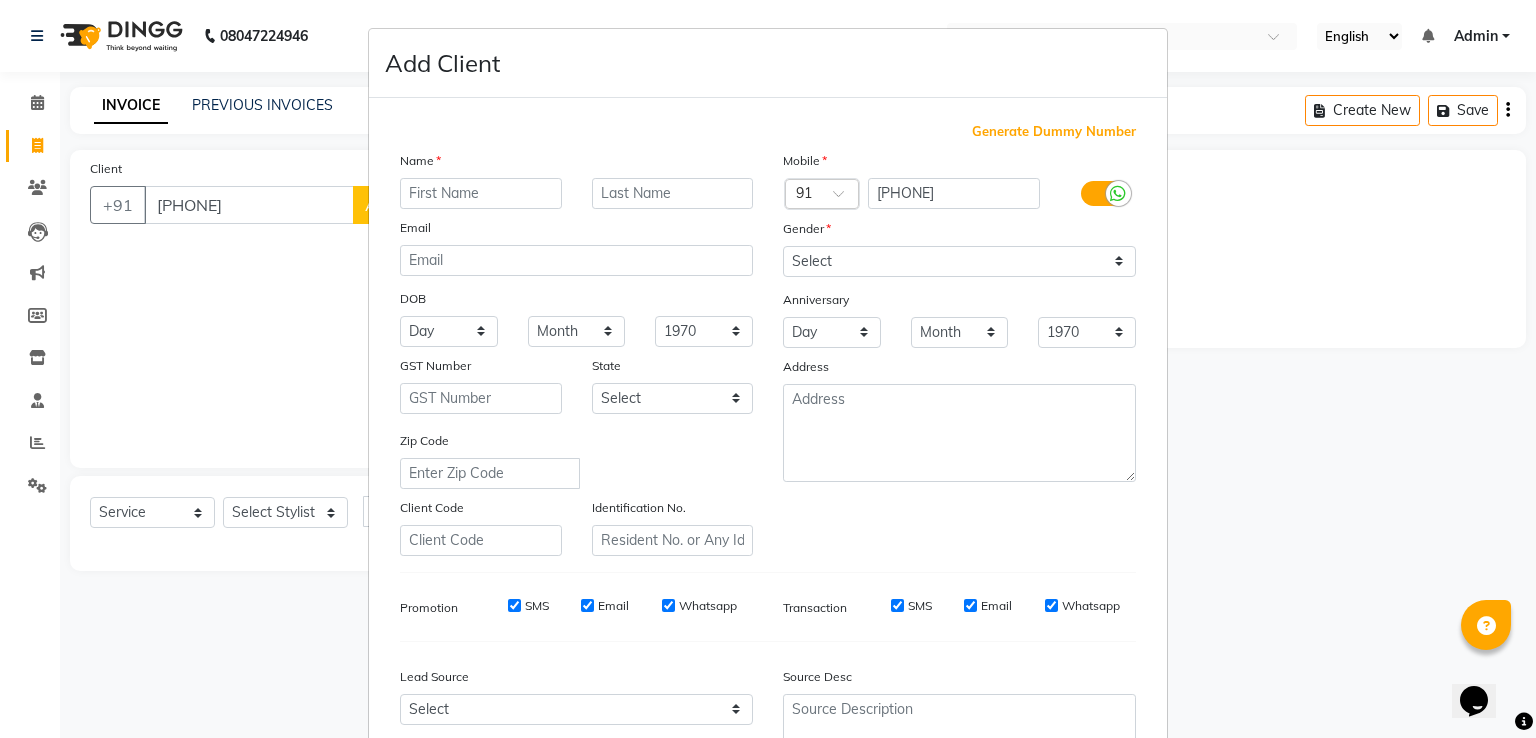 click at bounding box center (481, 193) 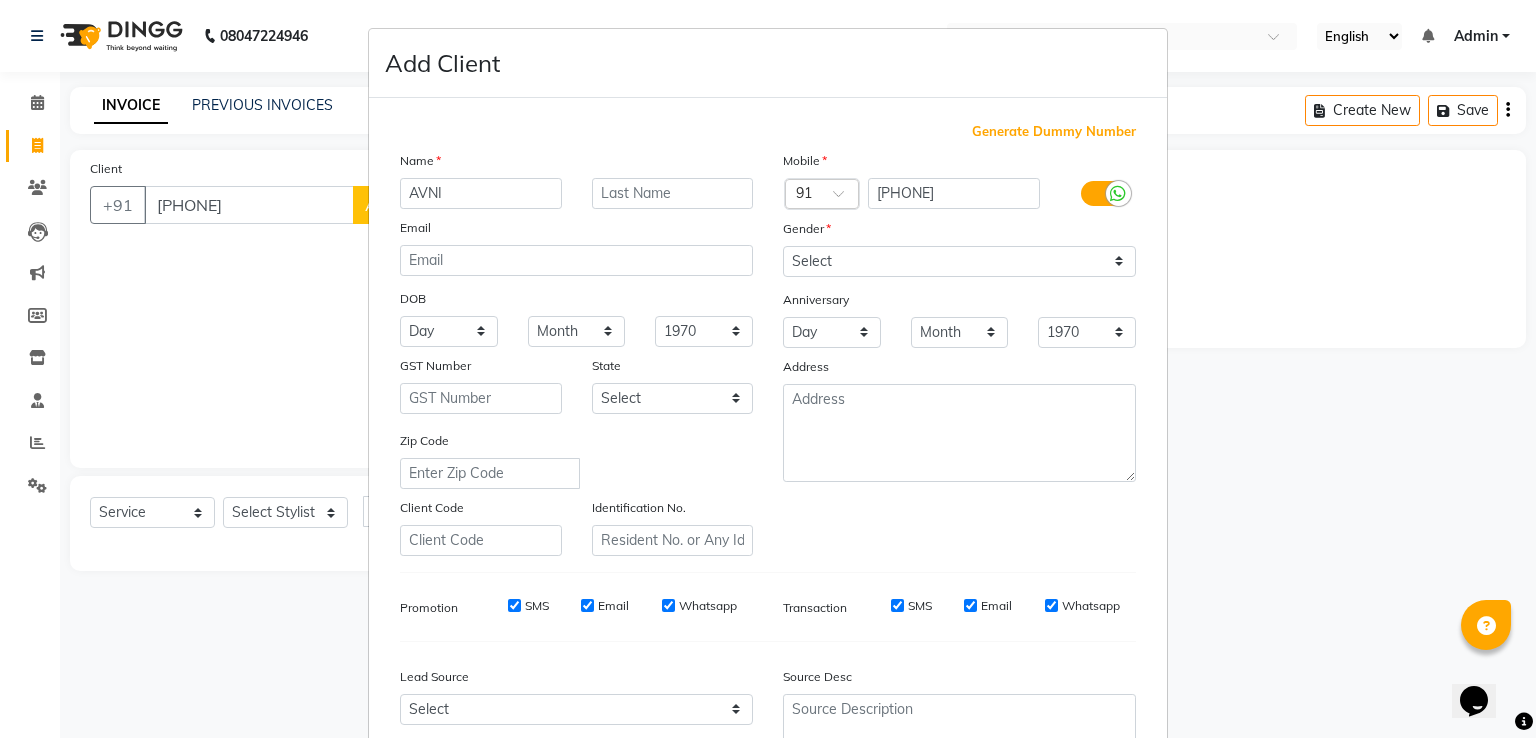 type on "AVNI" 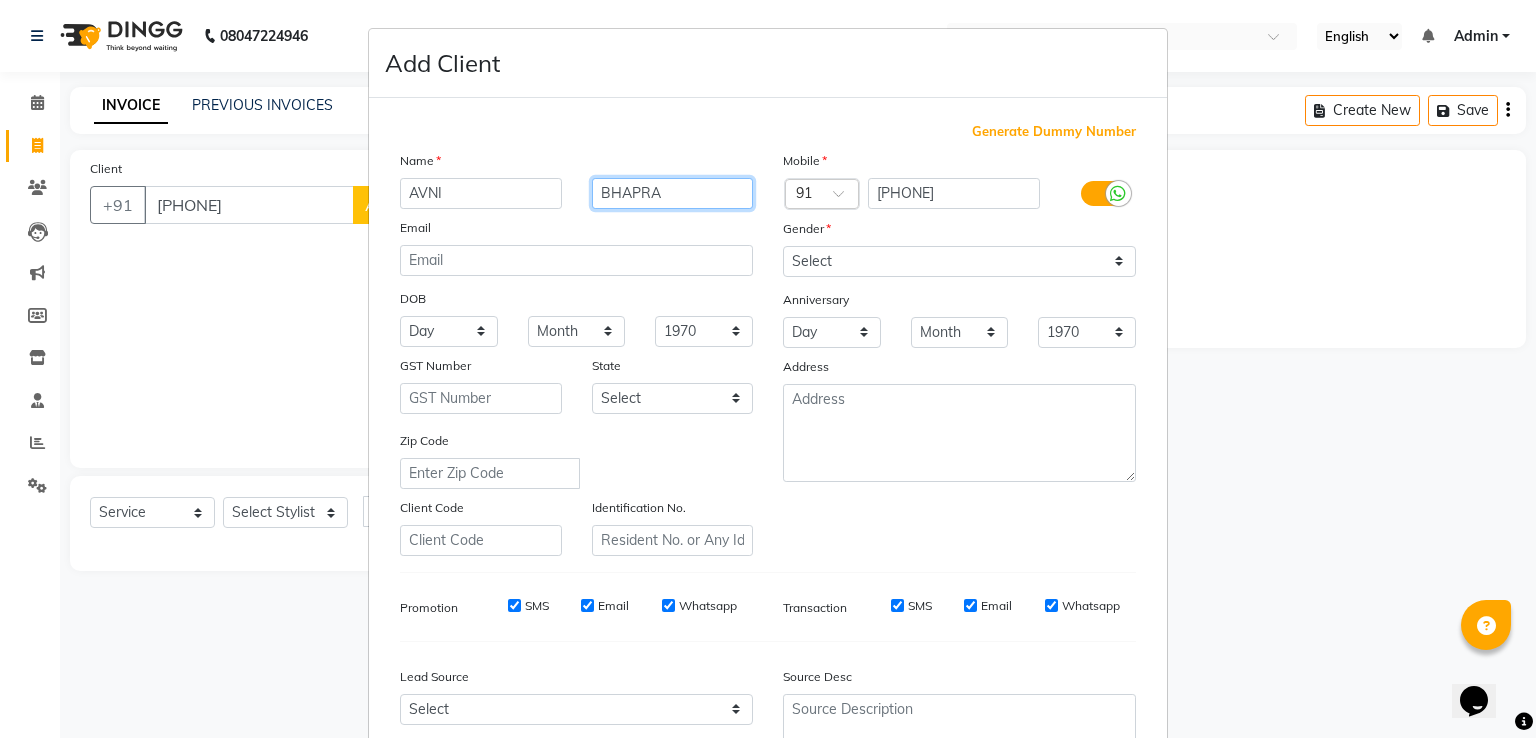 type on "BHAPRA" 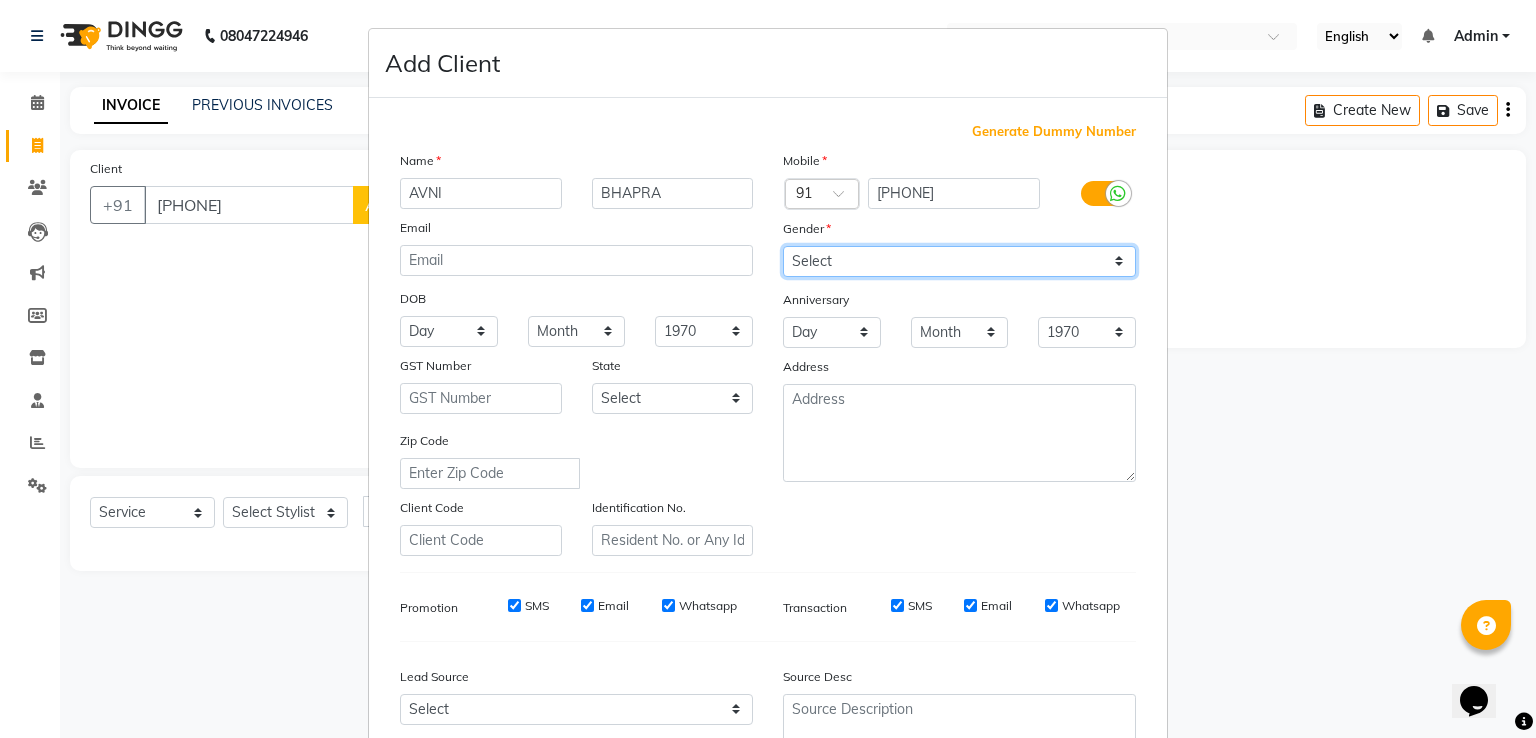 click on "Select Male Female Other Prefer Not To Say" at bounding box center [959, 261] 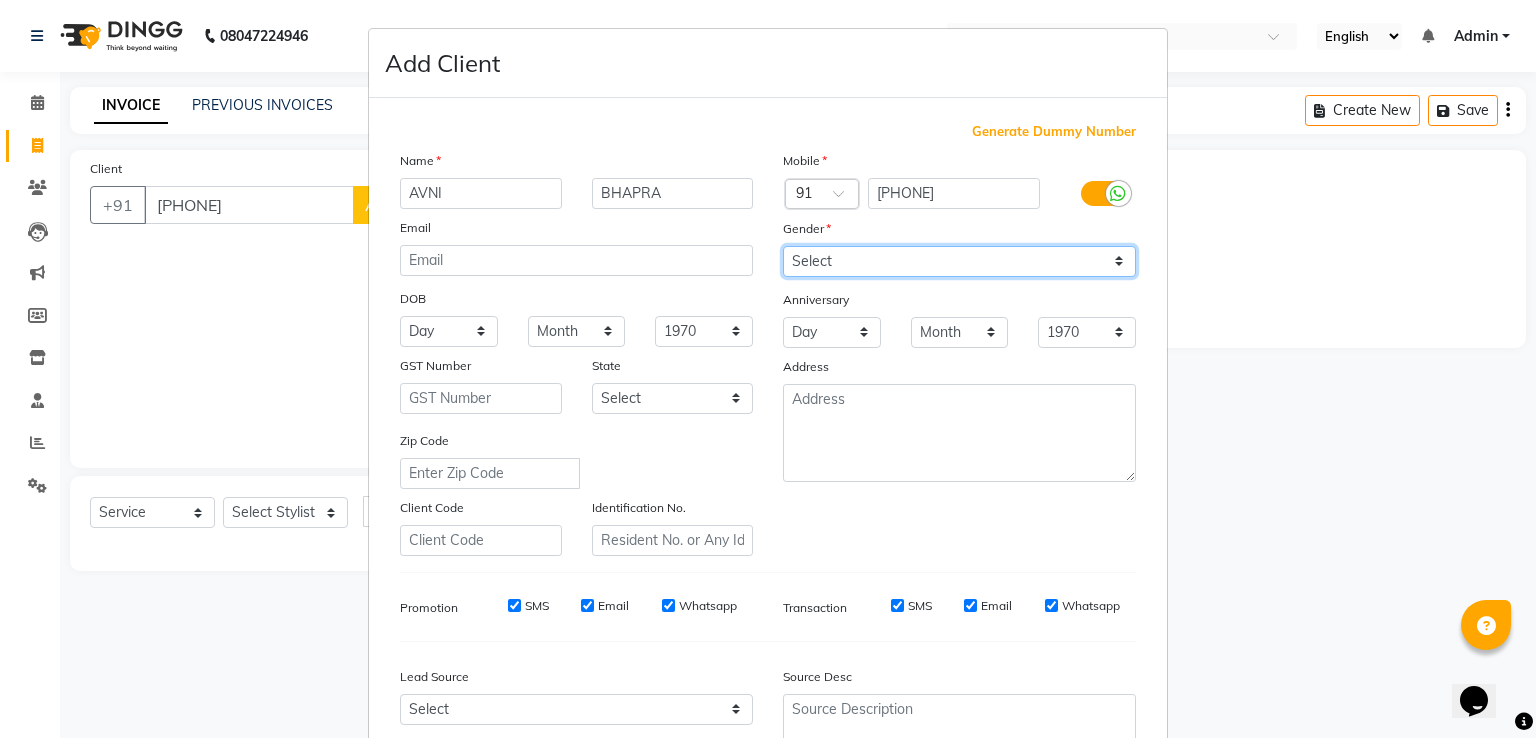 select on "female" 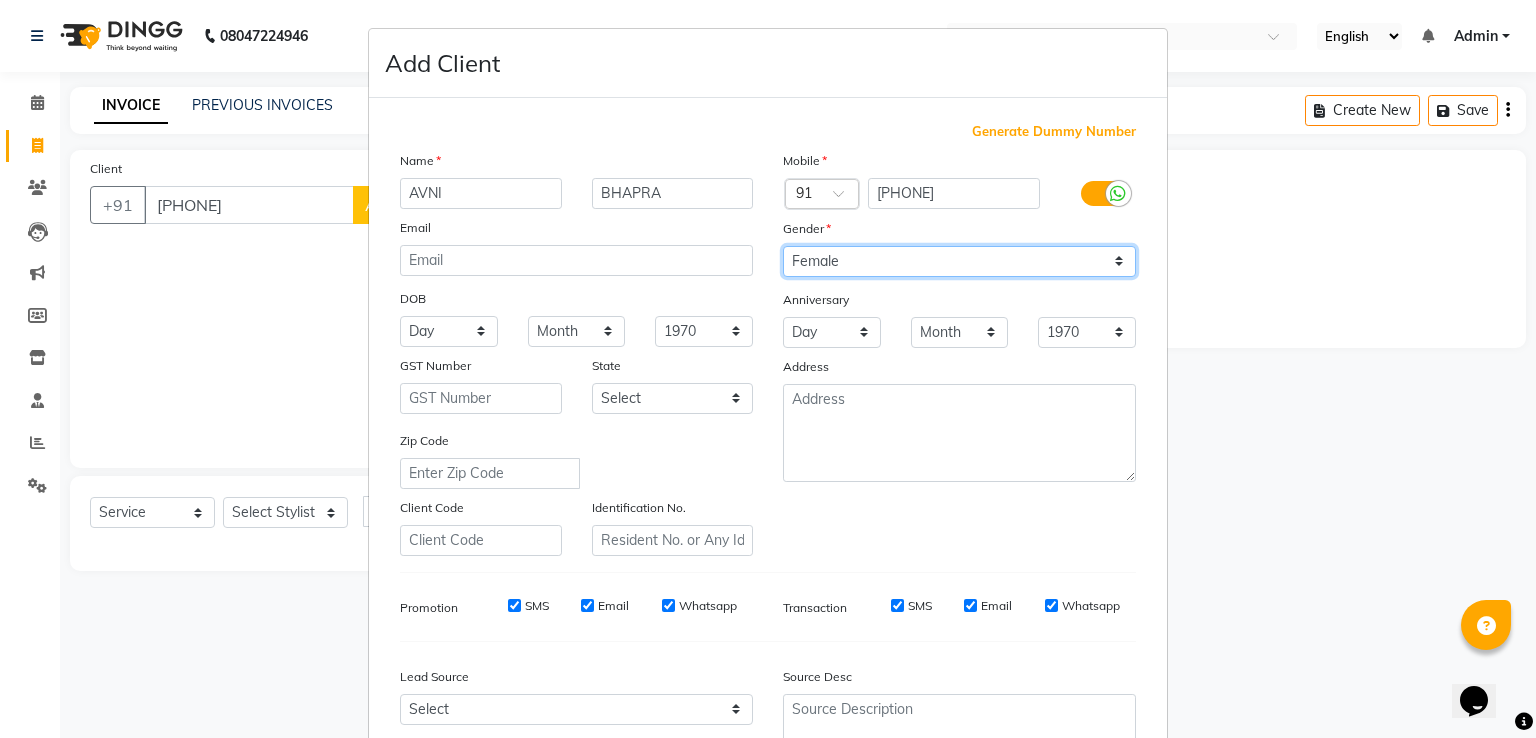 click on "Select Male Female Other Prefer Not To Say" at bounding box center (959, 261) 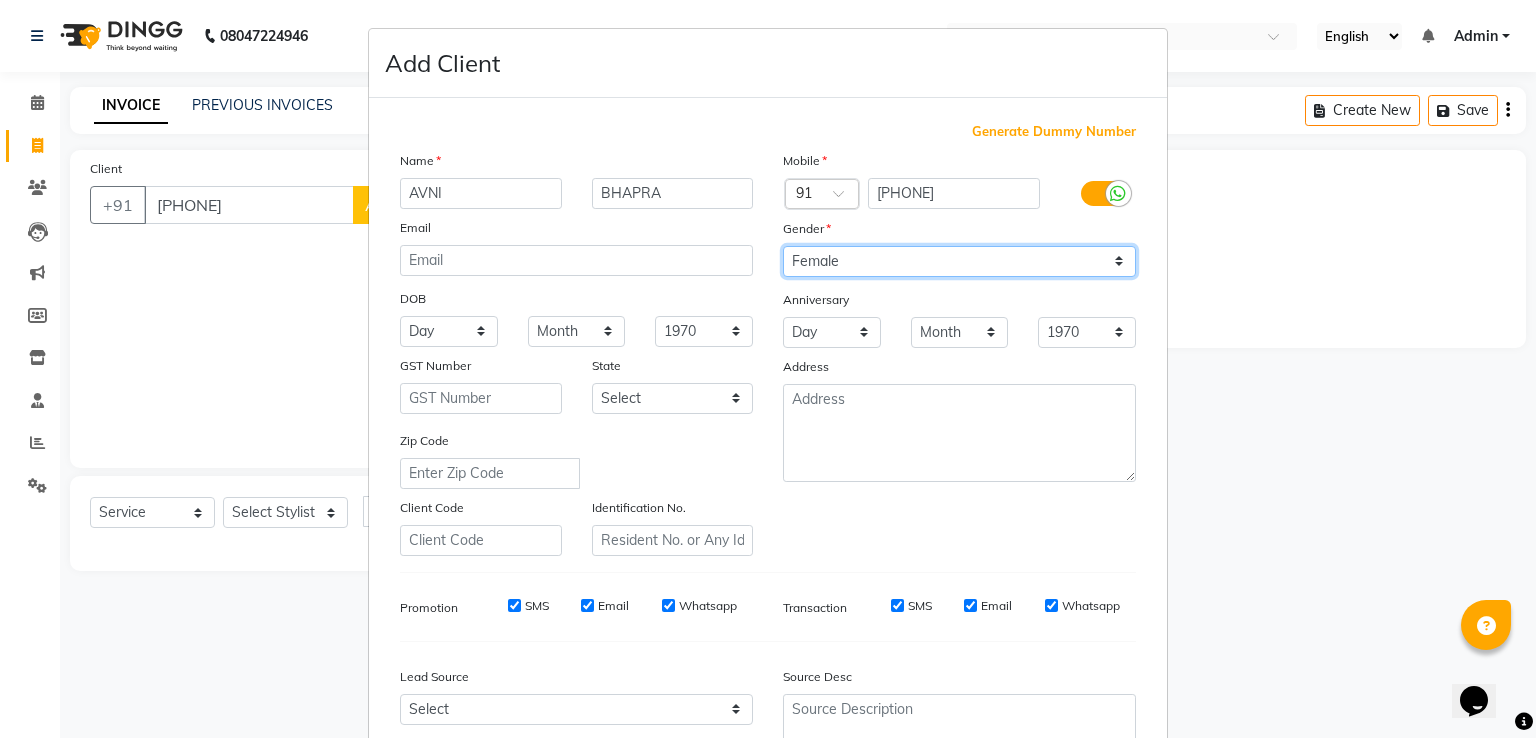 scroll, scrollTop: 195, scrollLeft: 0, axis: vertical 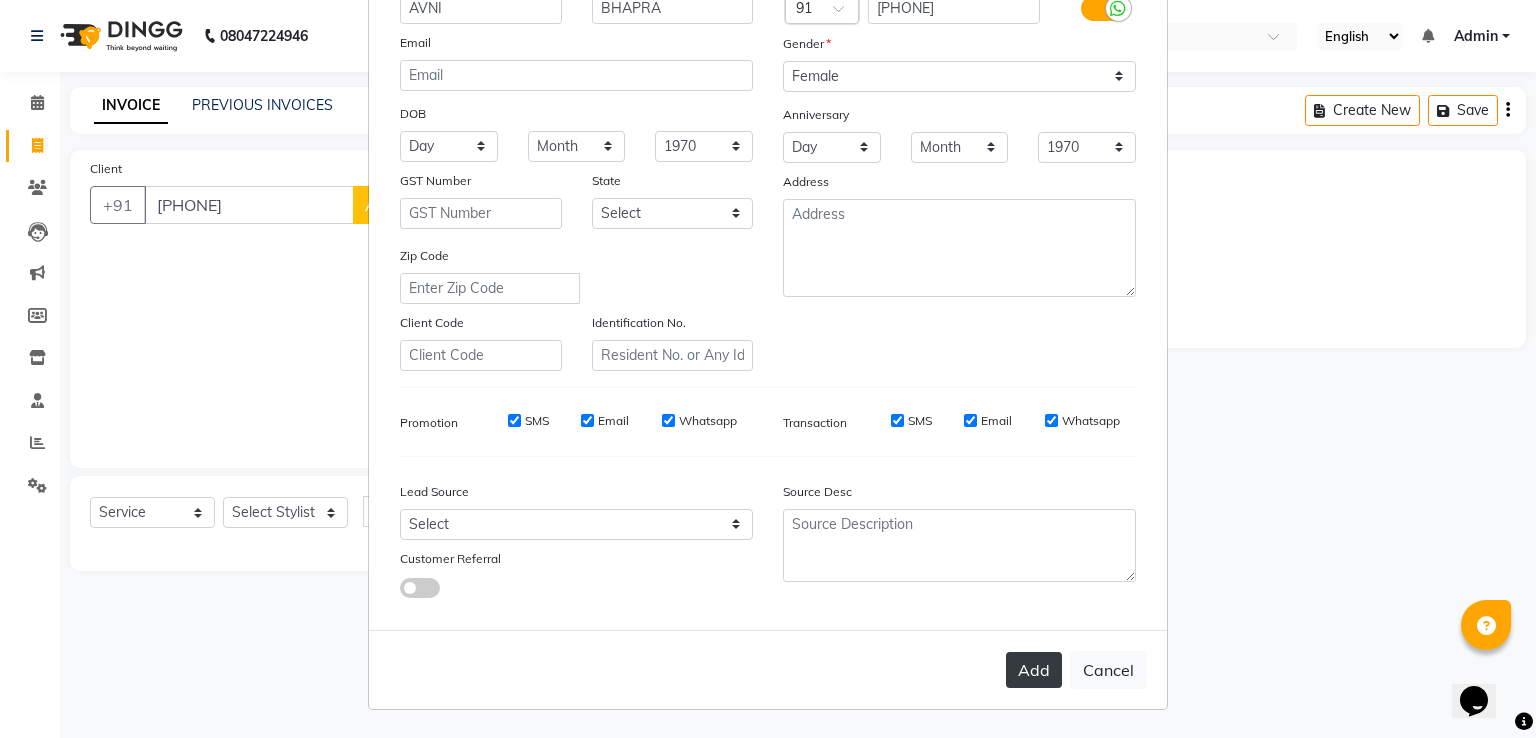click on "Add" at bounding box center [1034, 670] 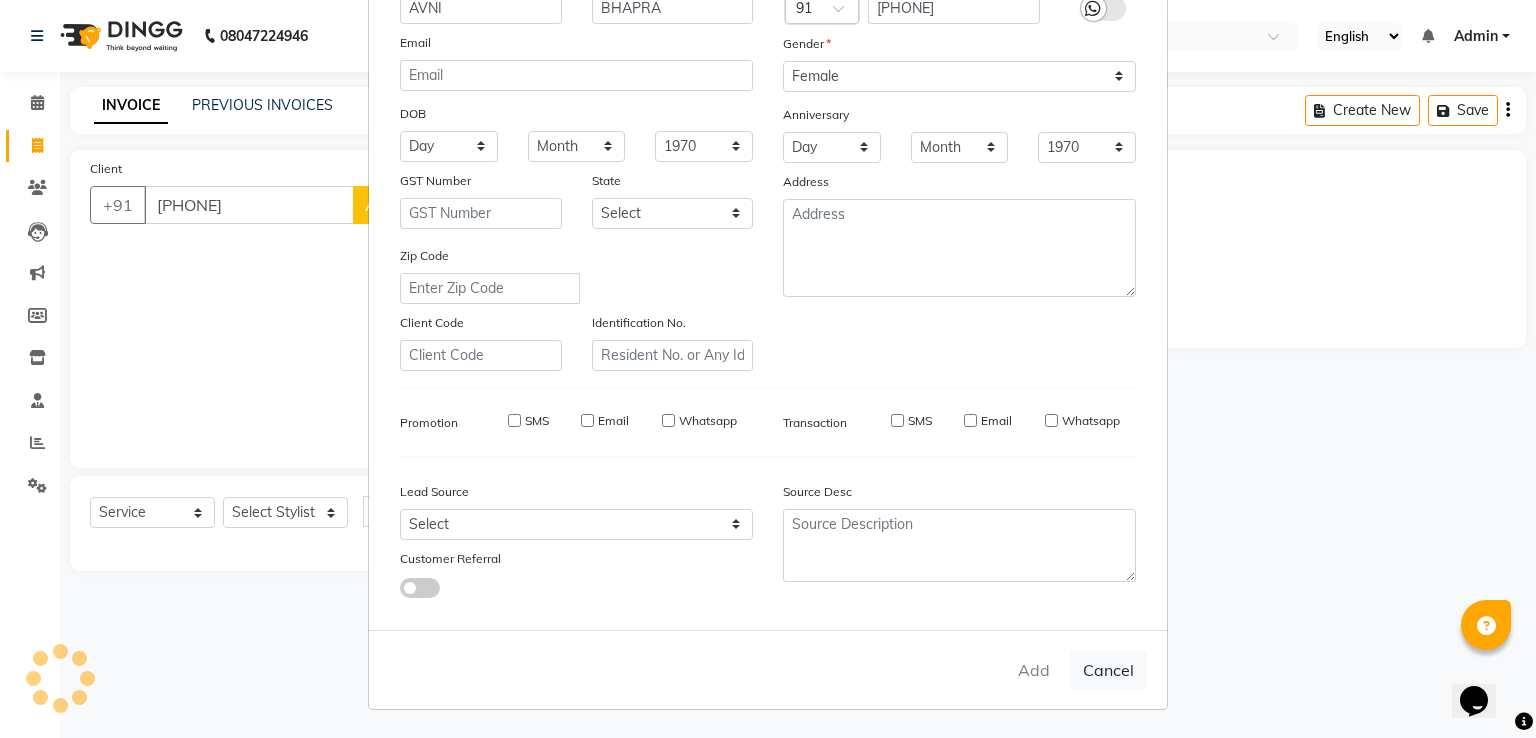 type 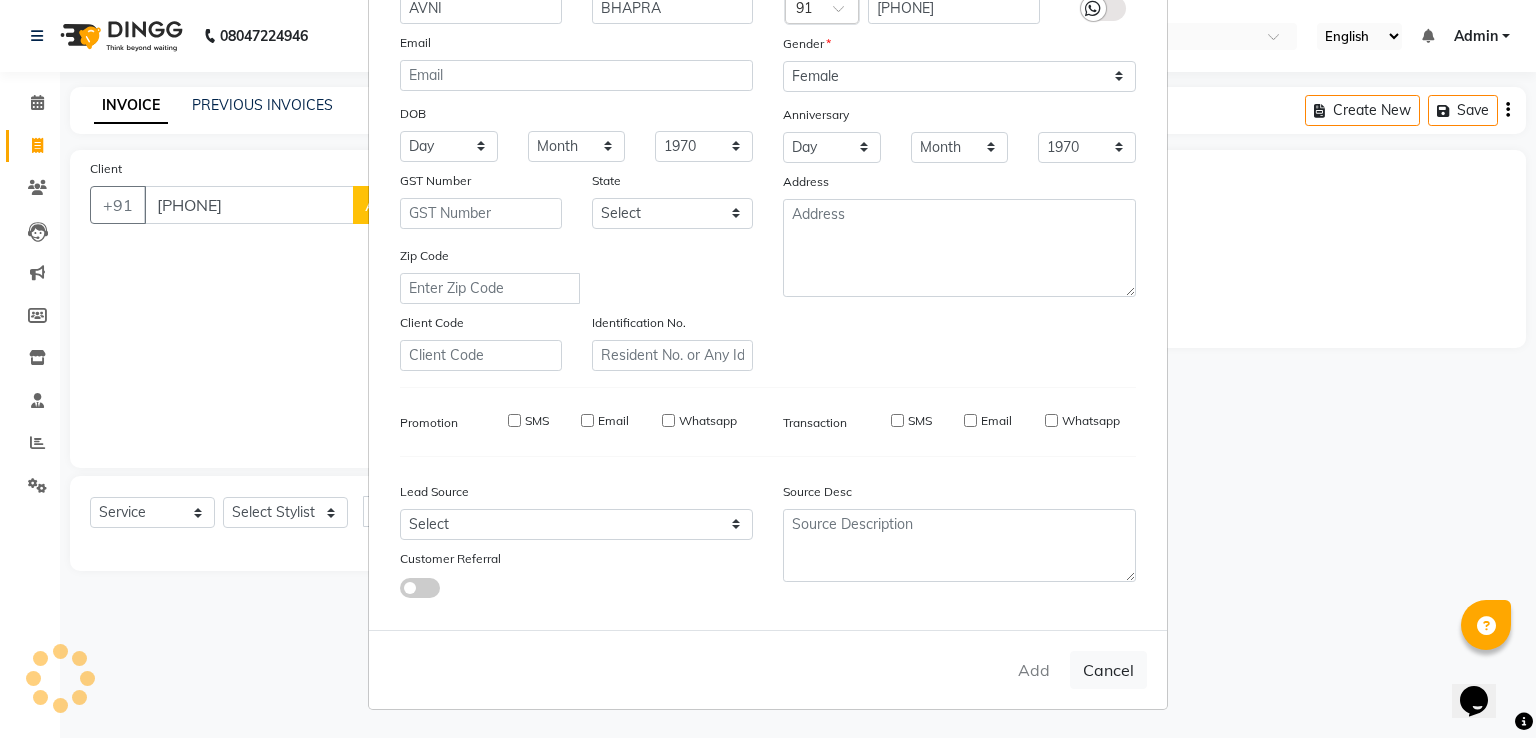 type 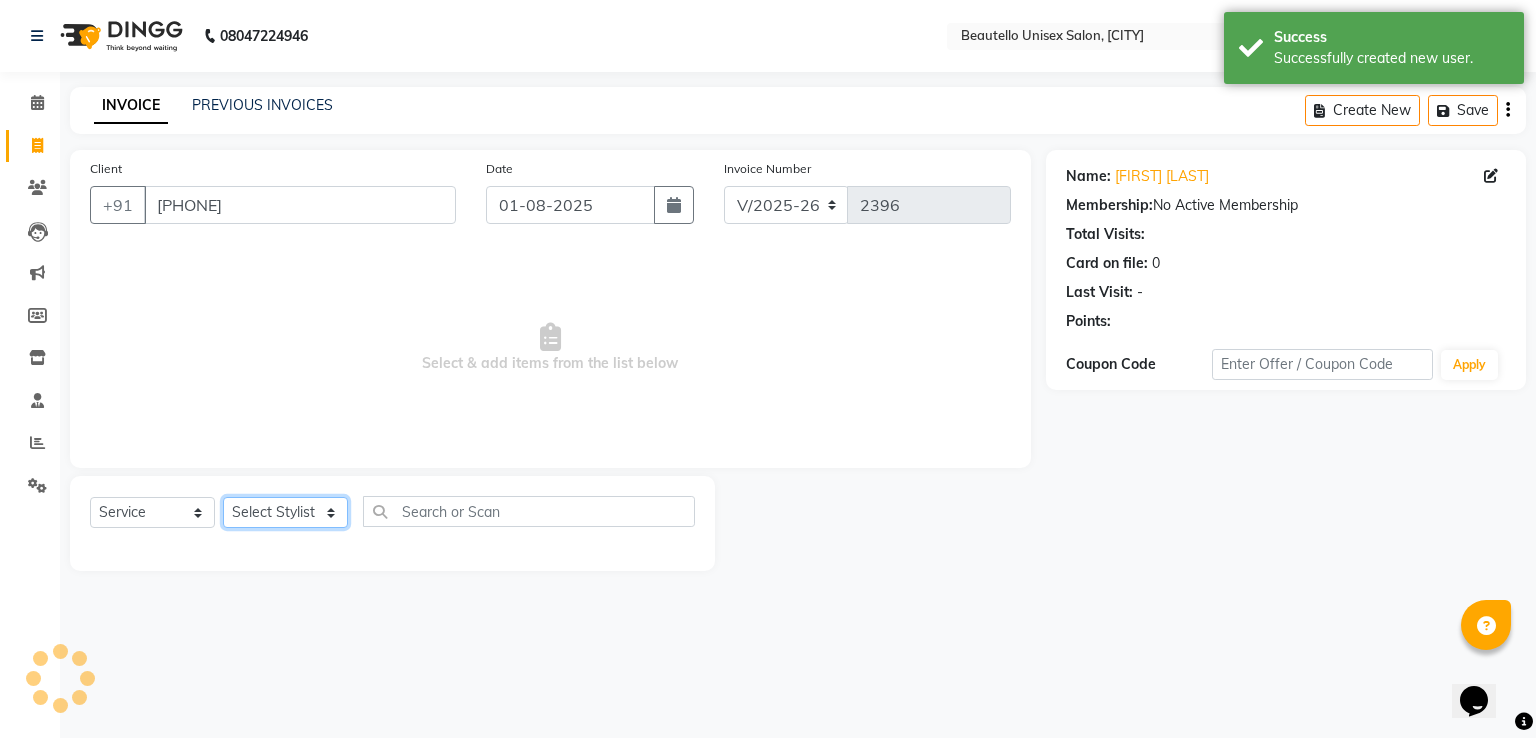 click on "Select Stylist  [FIRST]  [FIRST]  [FIRST] [FIRST]  [FIRST] [FIRST] [FIRST] [FIRST]  [FIRST] [FIRST] [FIRST] [FIRST]" 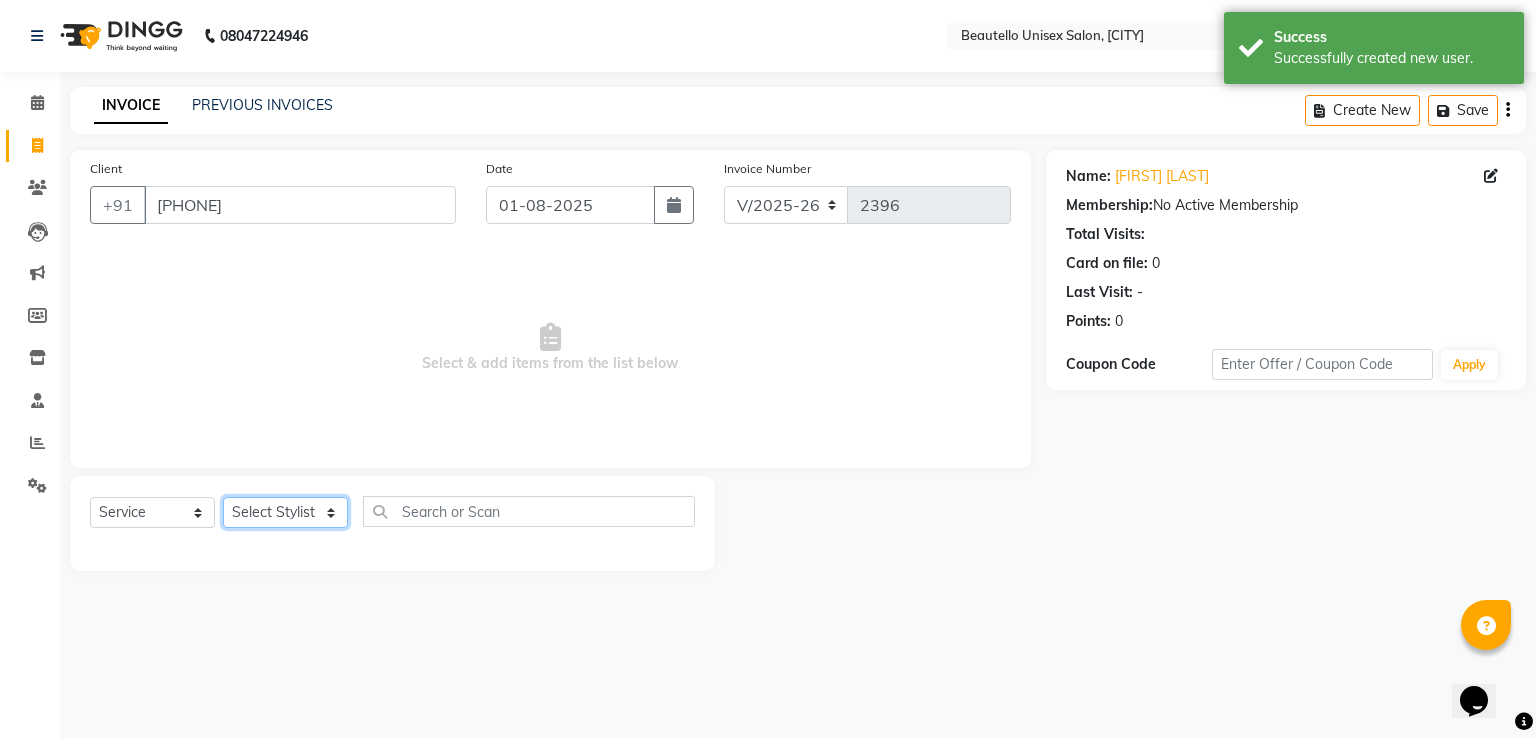select on "31994" 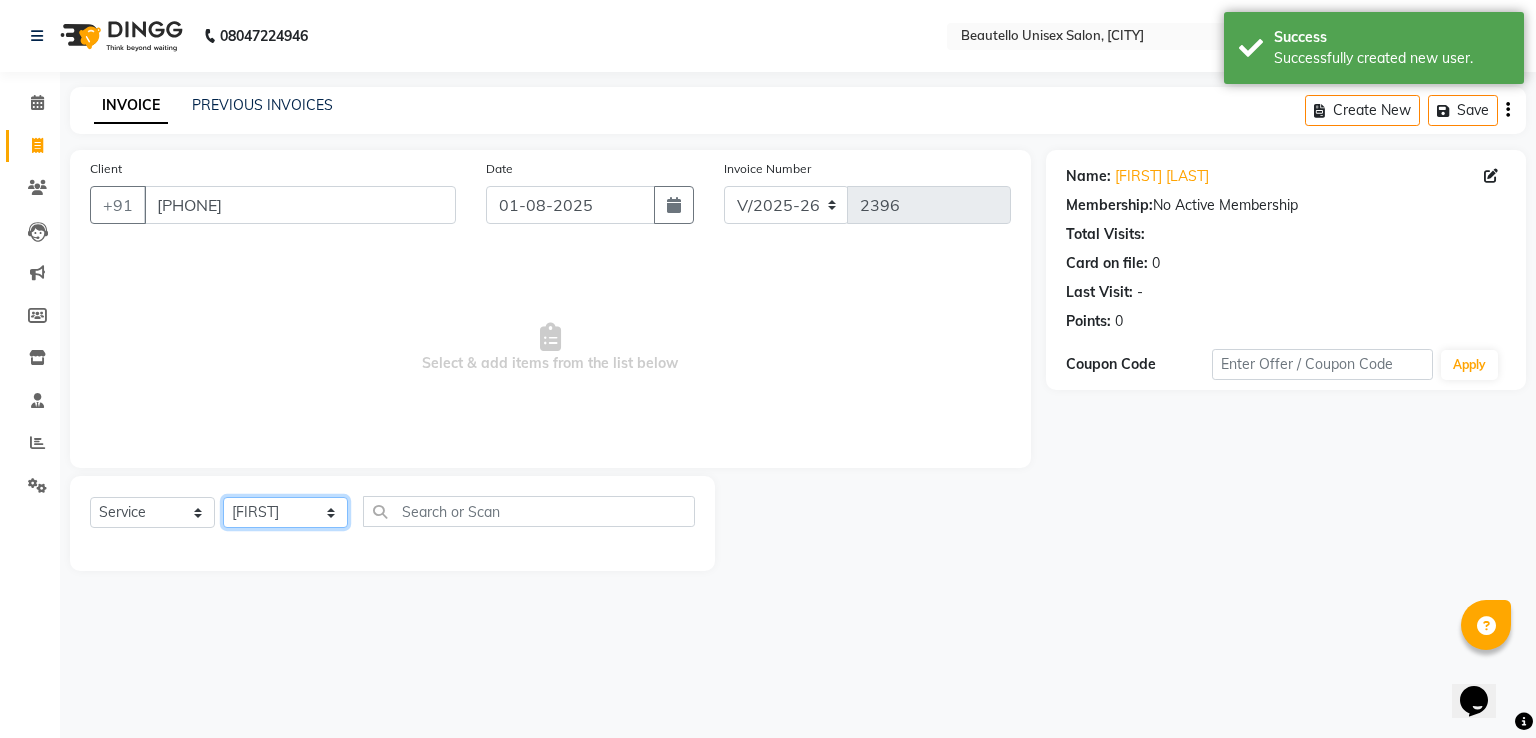 click on "Select Stylist  [FIRST]  [FIRST]  [FIRST] [FIRST]  [FIRST] [FIRST] [FIRST] [FIRST]  [FIRST] [FIRST] [FIRST] [FIRST]" 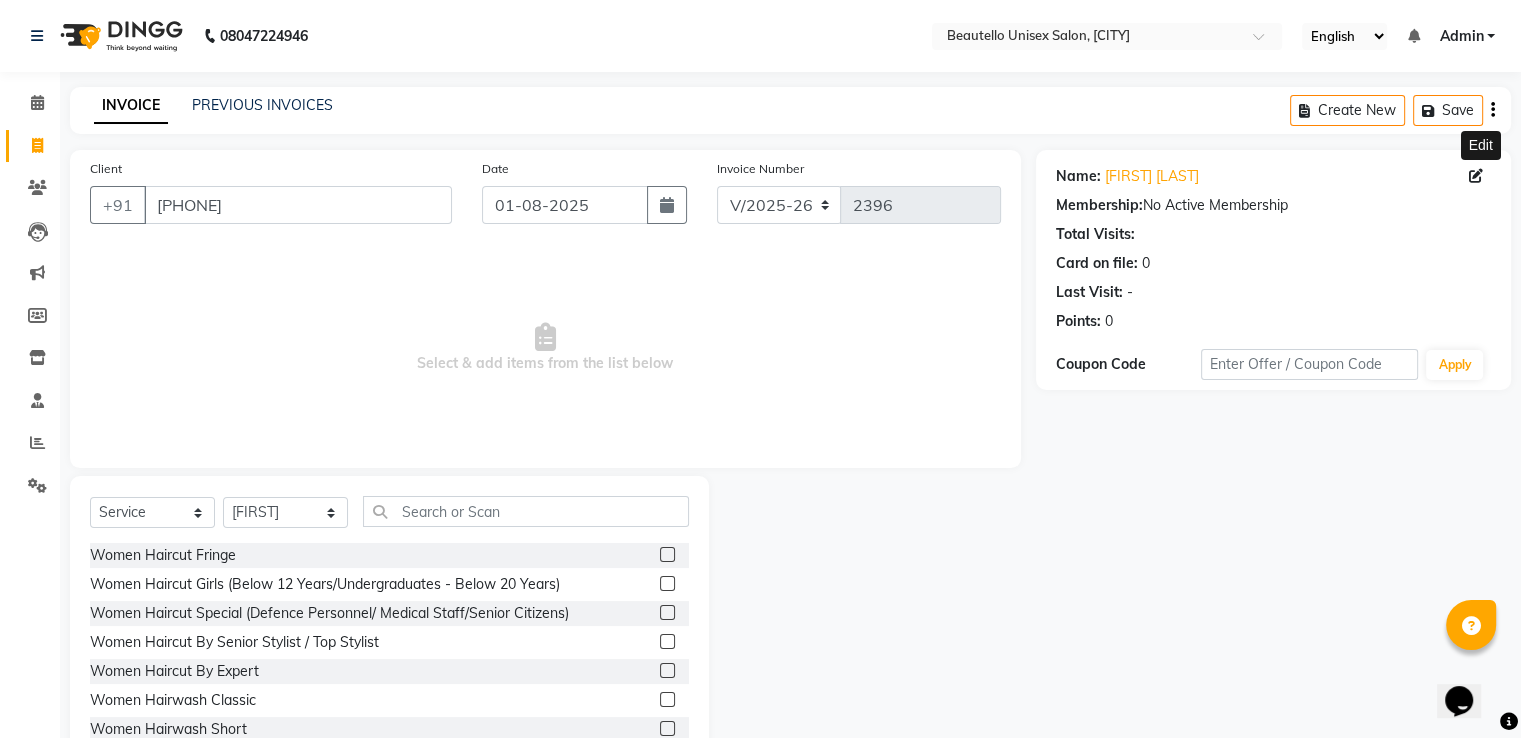 click 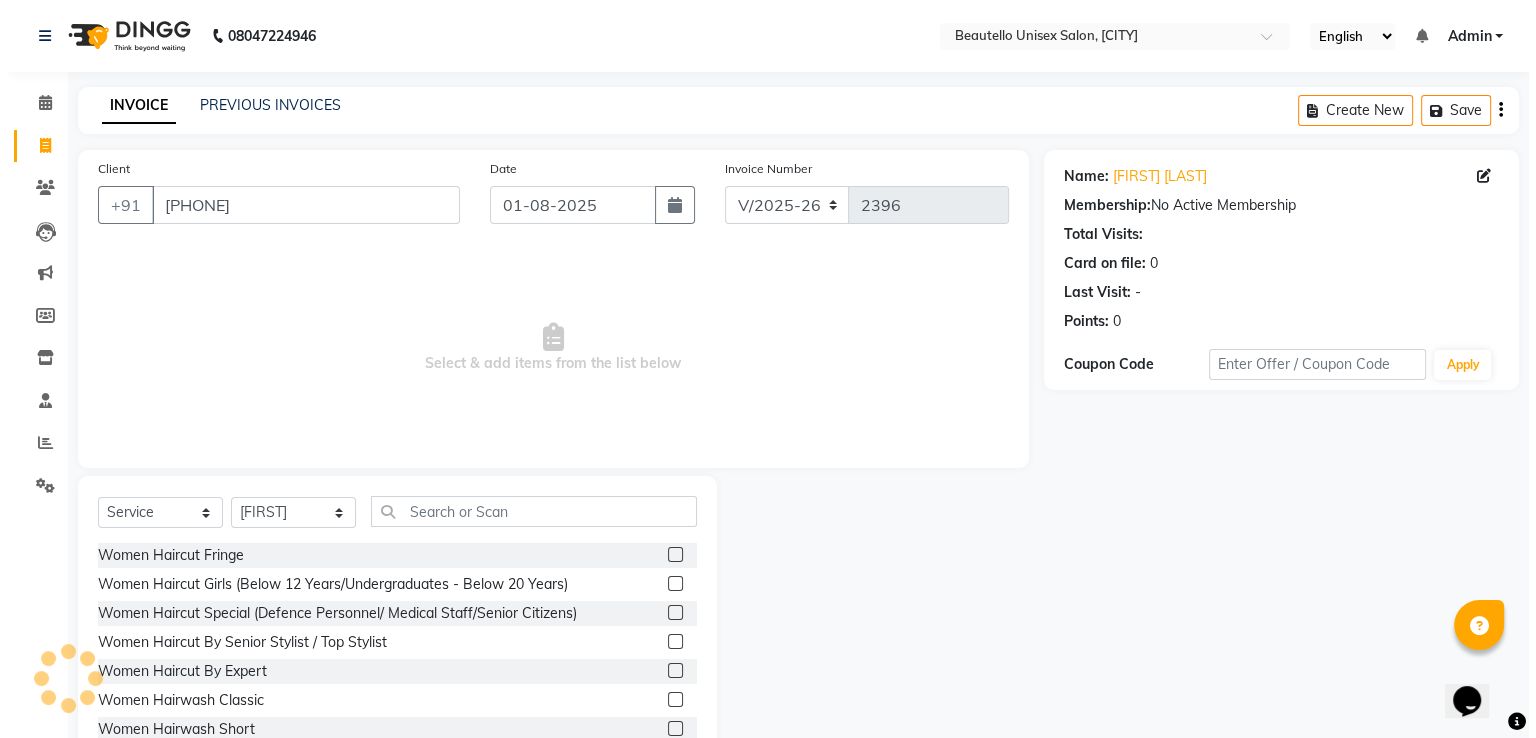 select on "female" 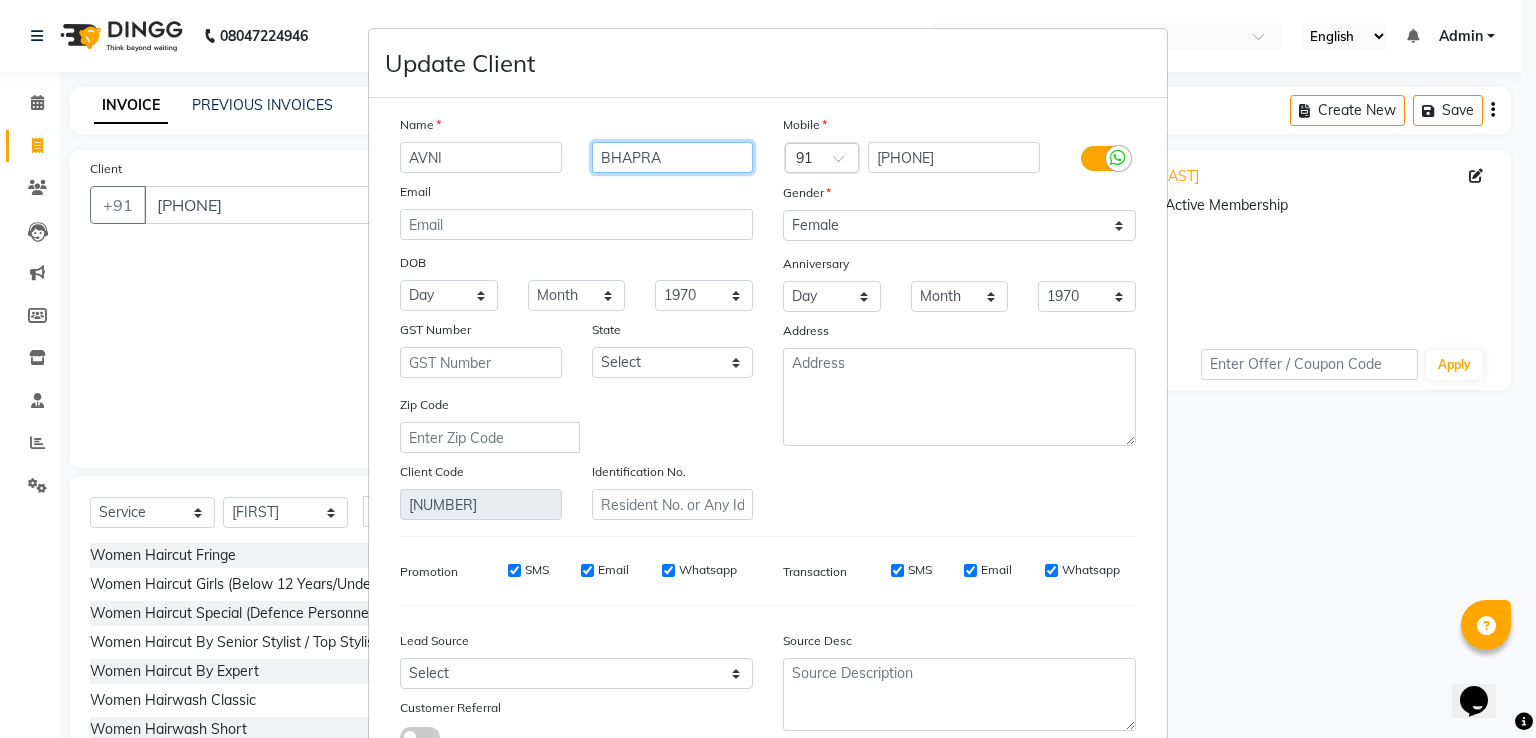click on "BHAPRA" at bounding box center [673, 157] 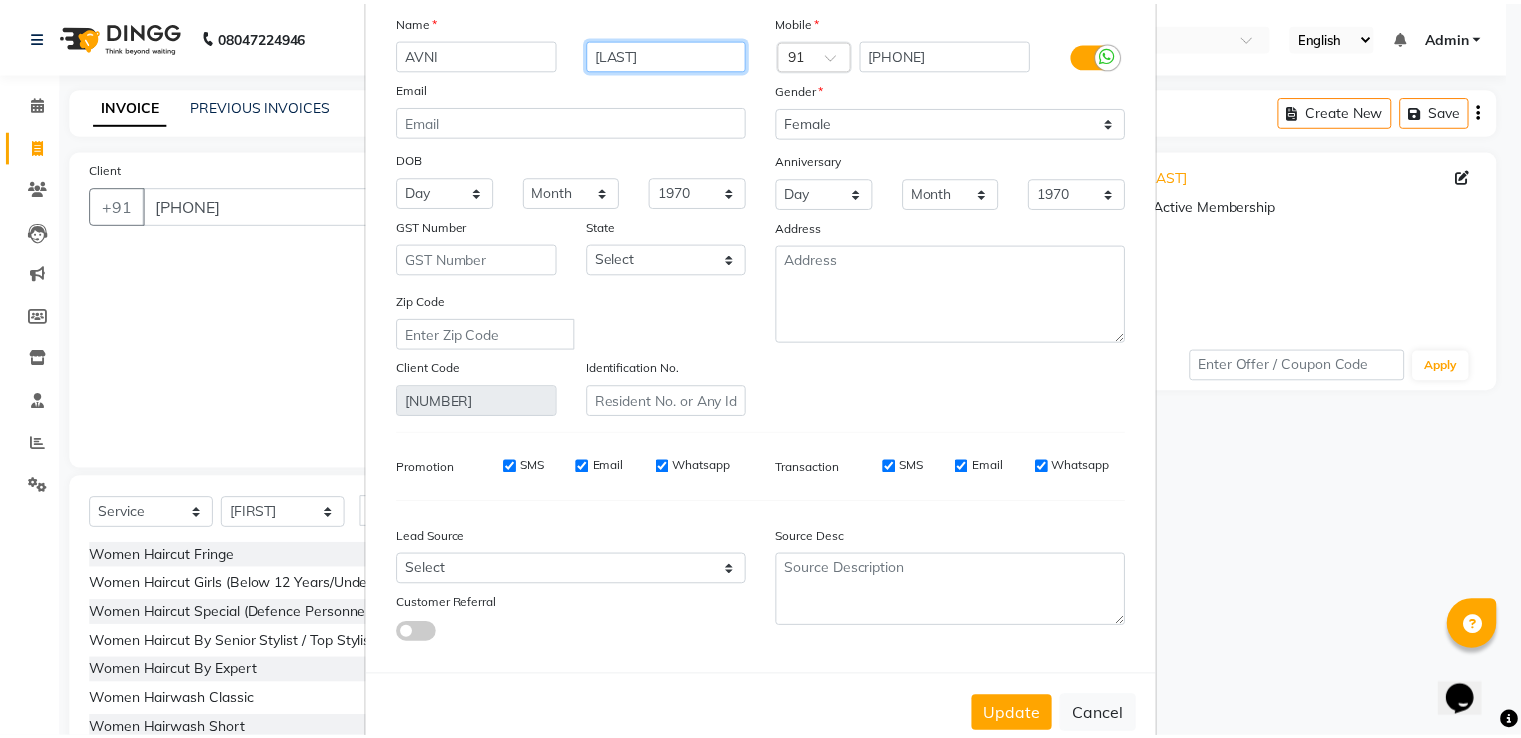 scroll, scrollTop: 160, scrollLeft: 0, axis: vertical 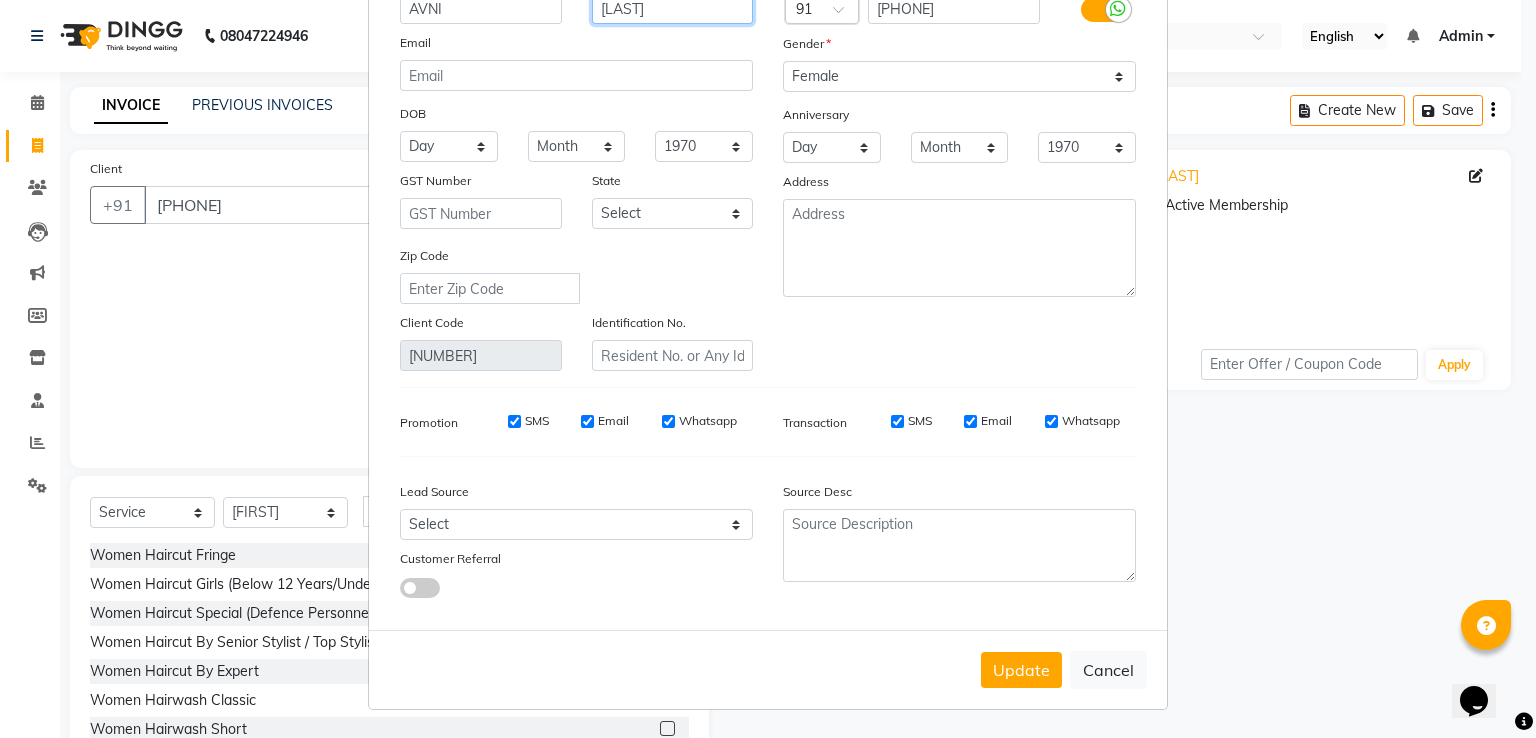 type on "[LAST]" 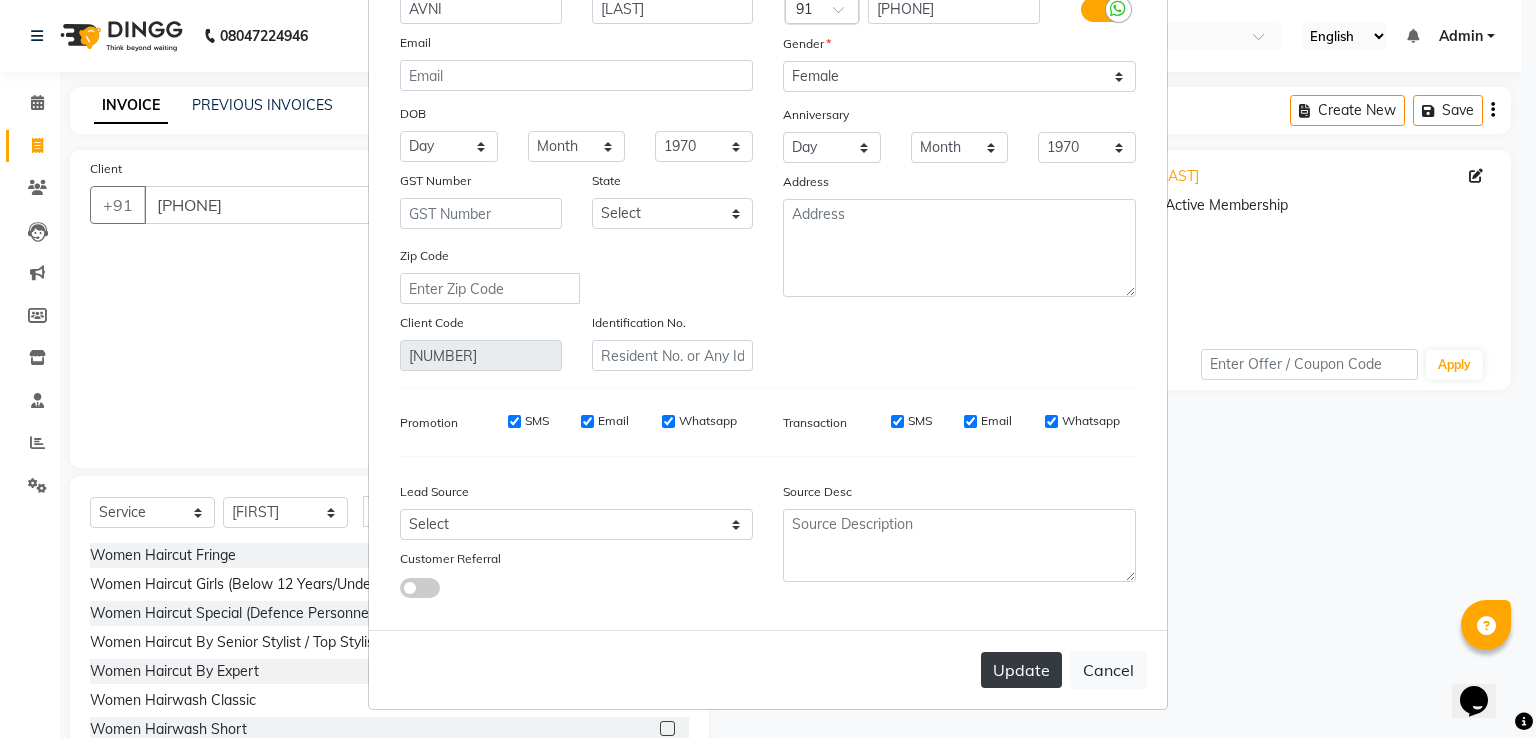 drag, startPoint x: 1023, startPoint y: 688, endPoint x: 1022, endPoint y: 678, distance: 10.049875 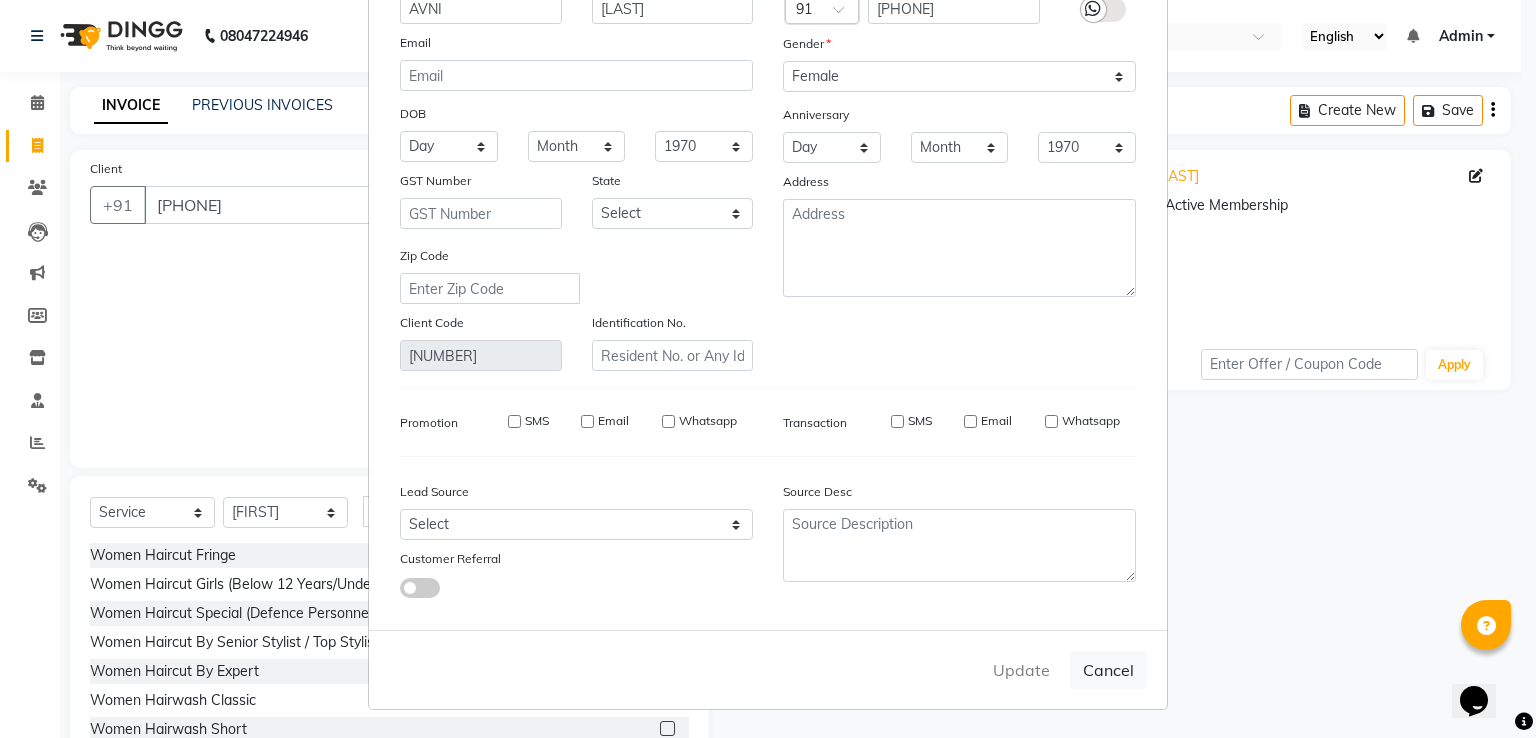 type 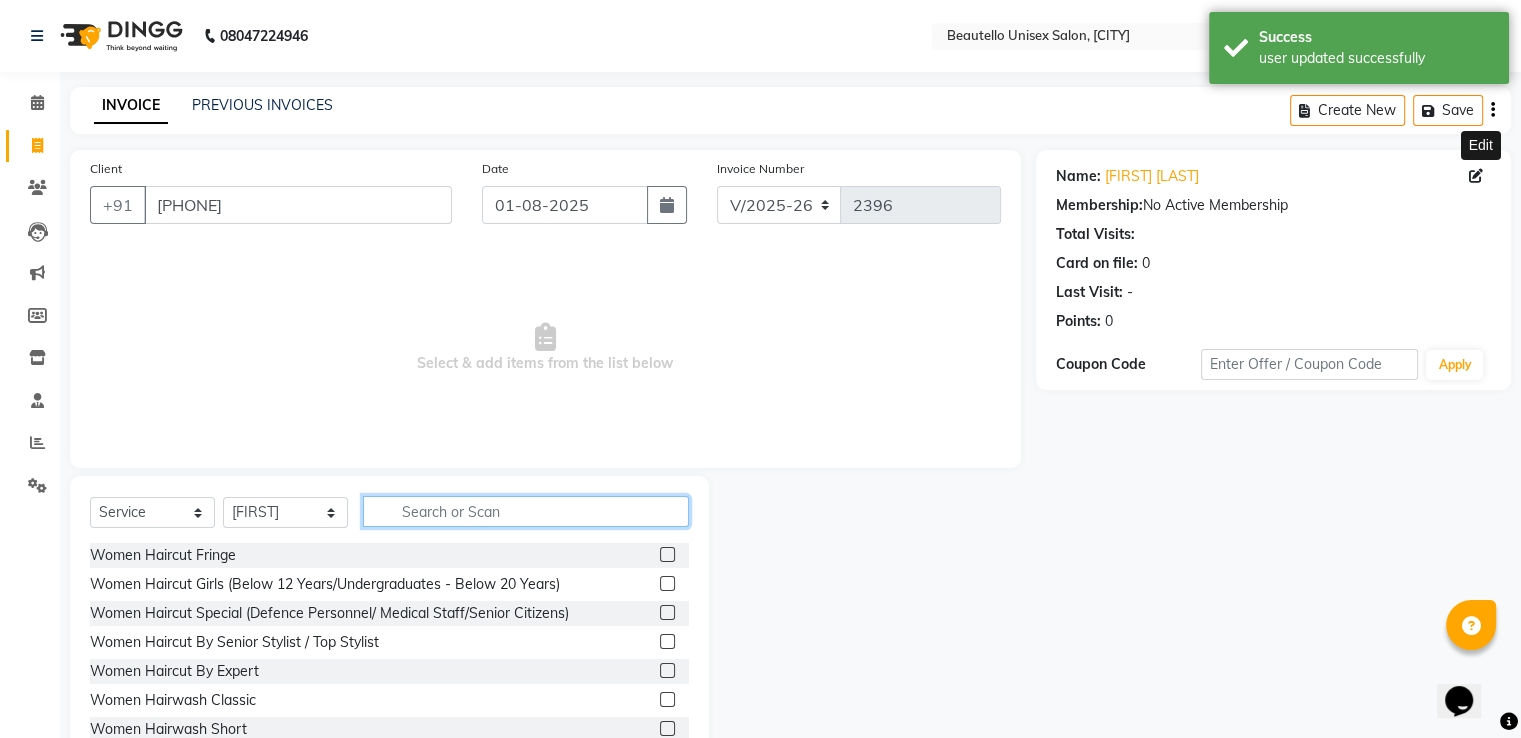 click 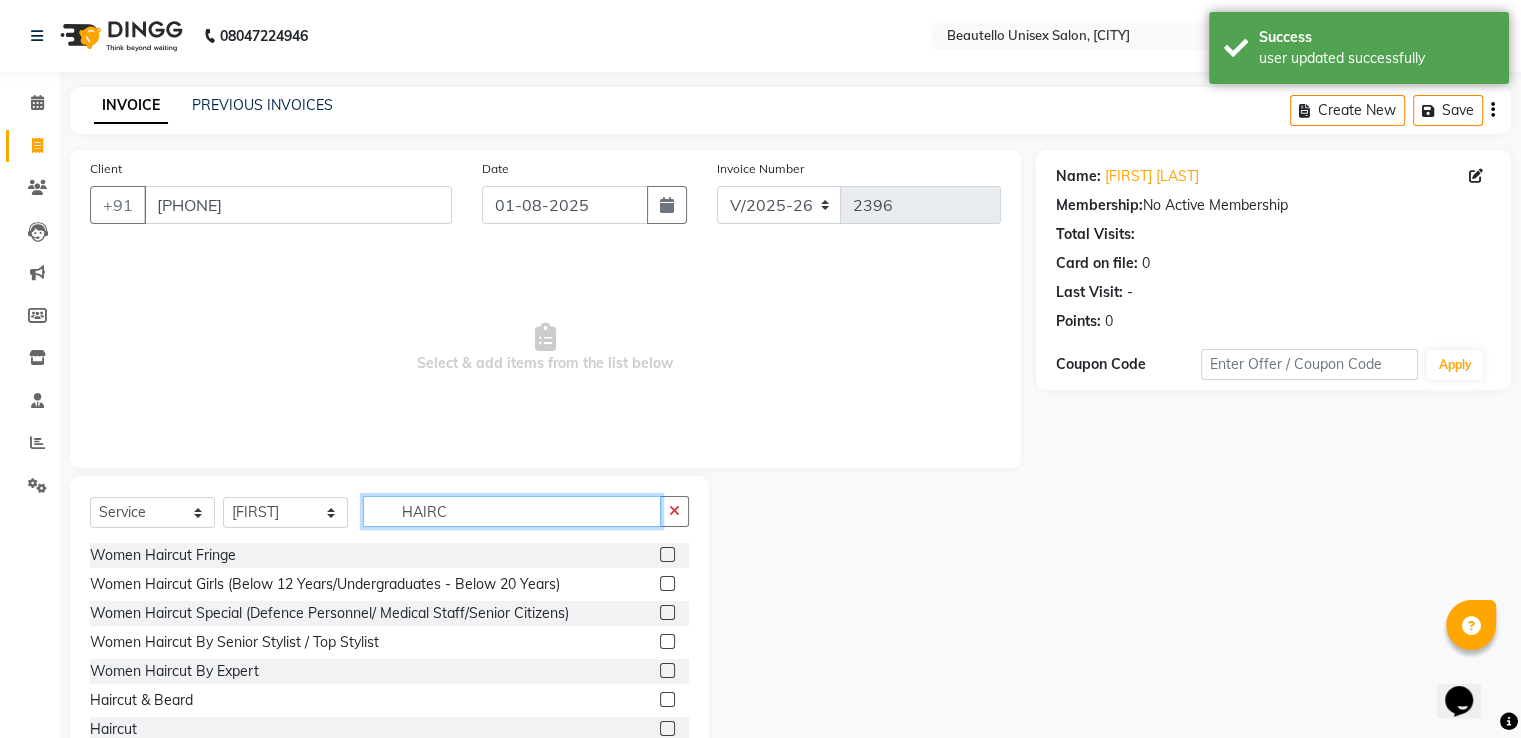 type on "HAIRC" 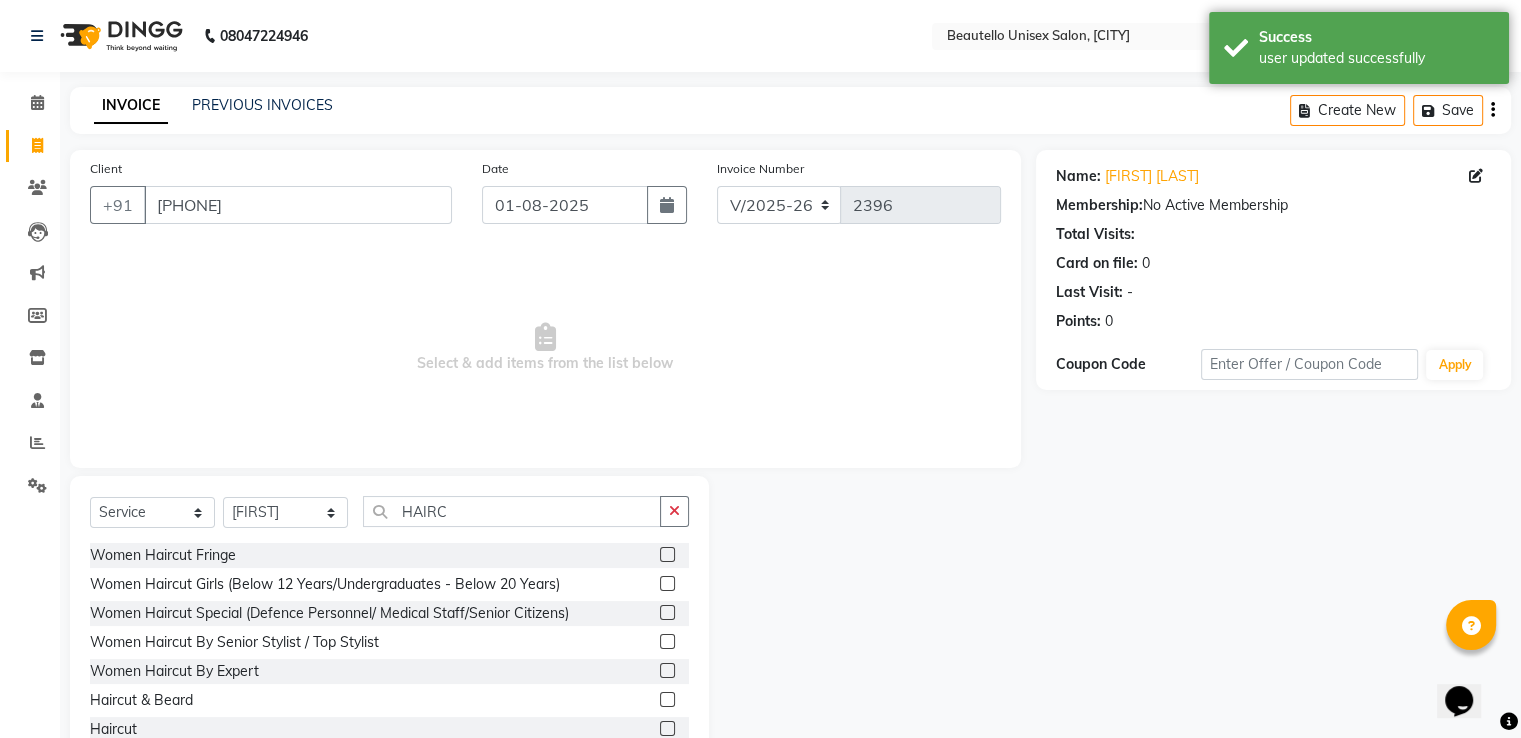 click 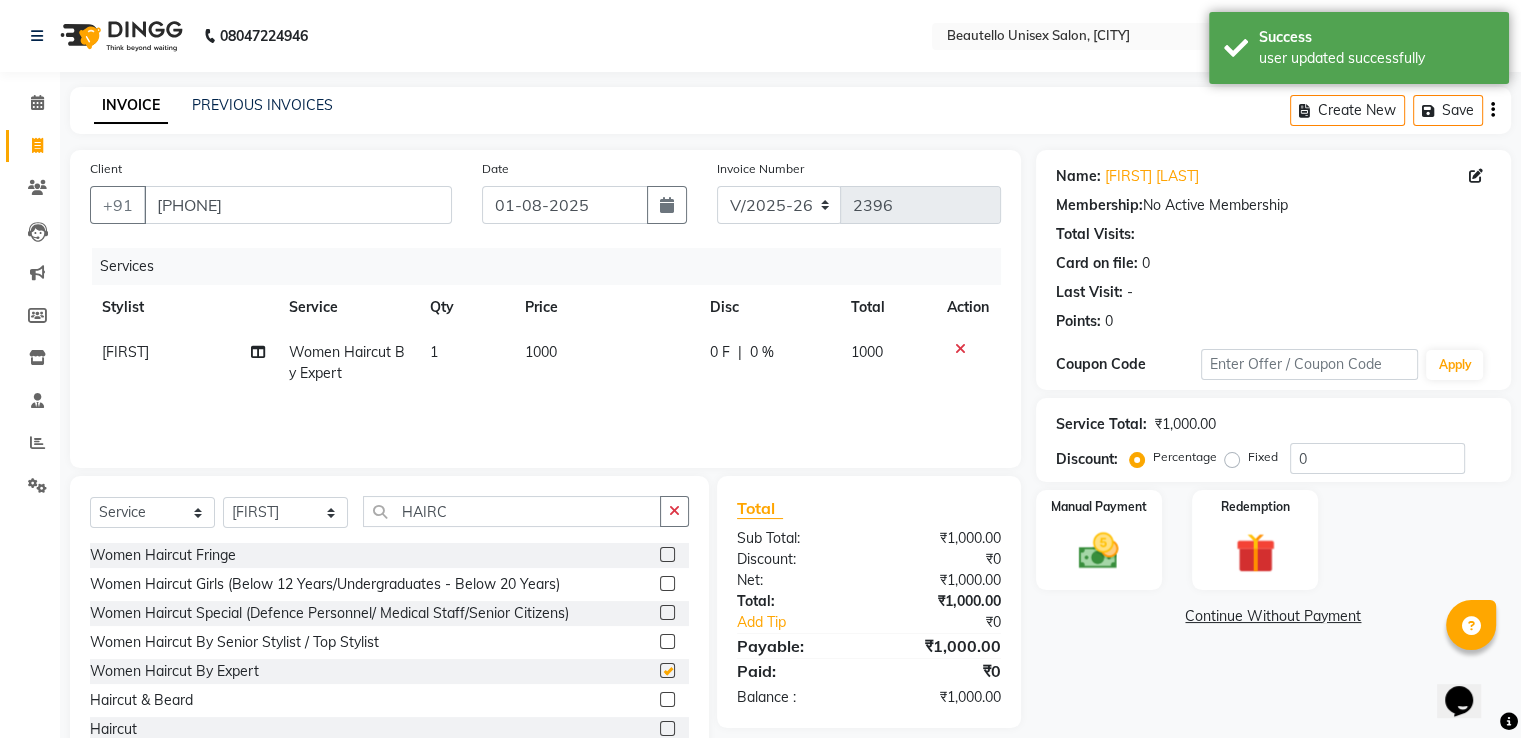 checkbox on "false" 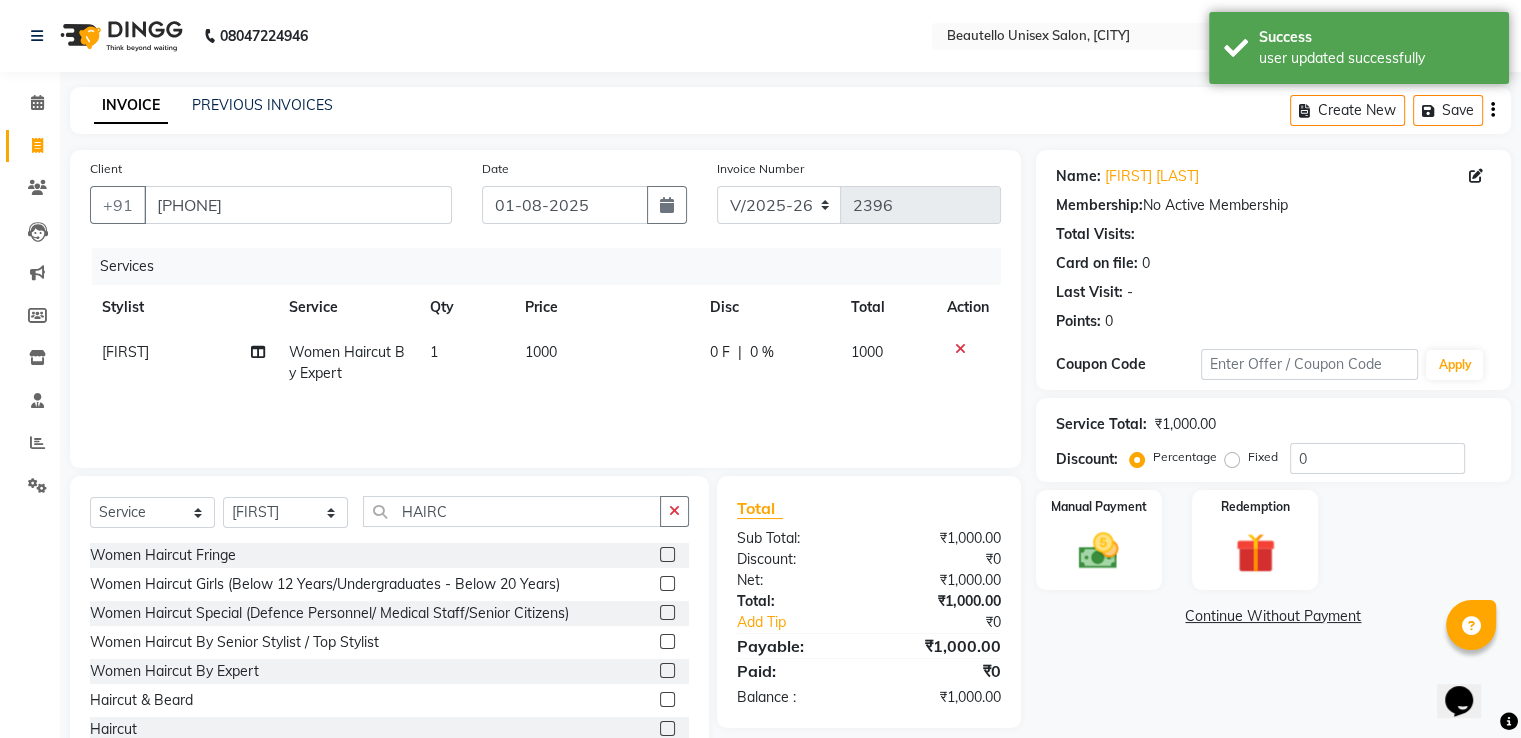 click on "1000" 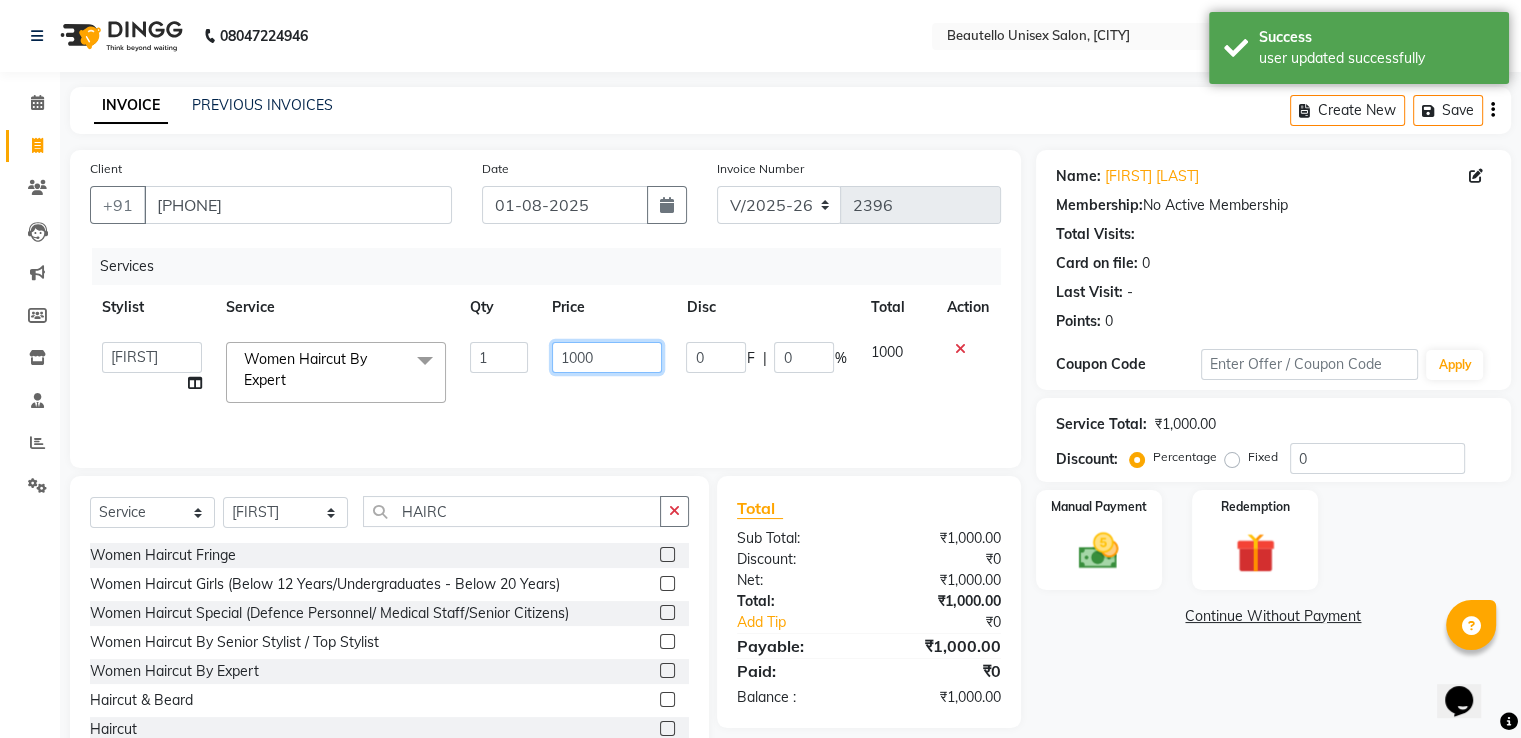 click on "1000" 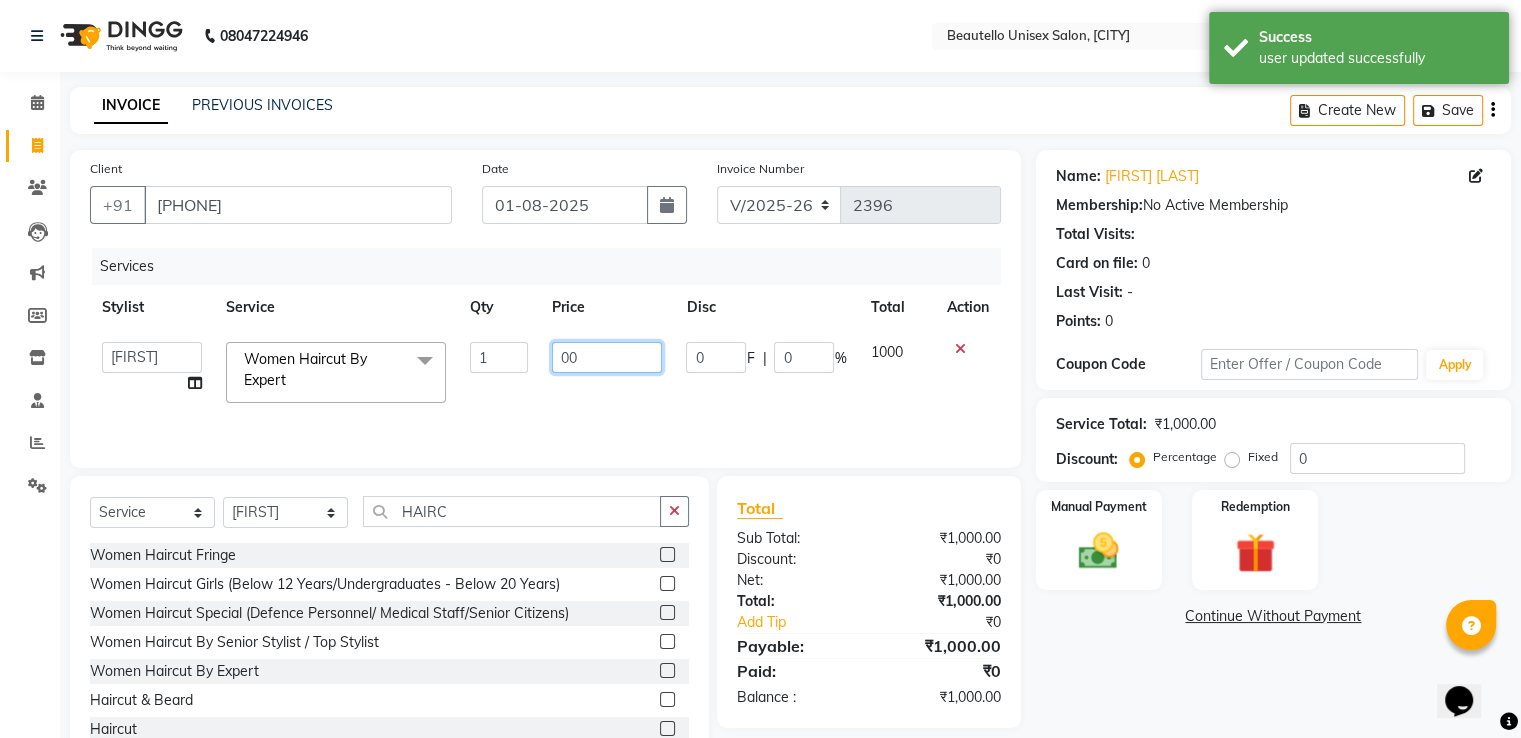 type on "800" 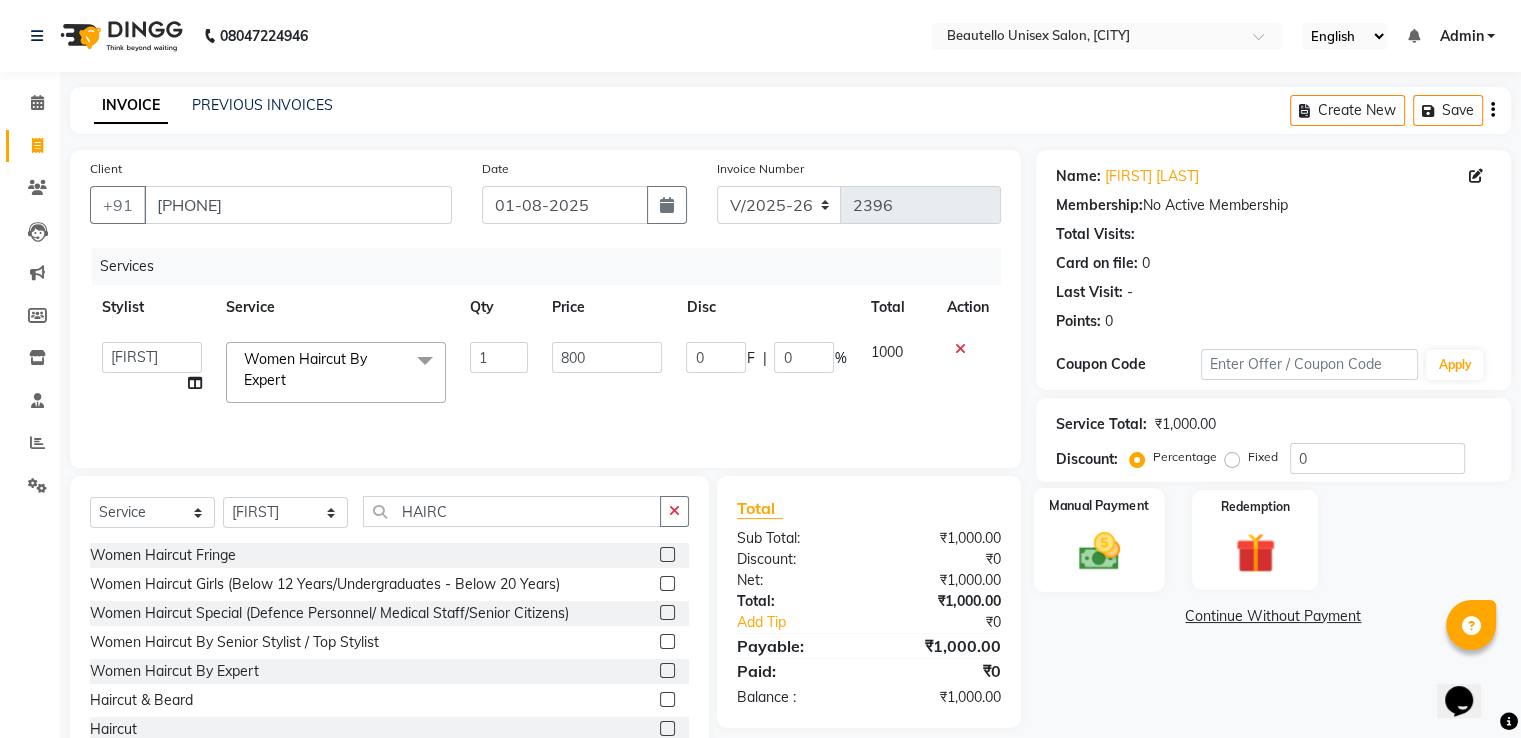 click 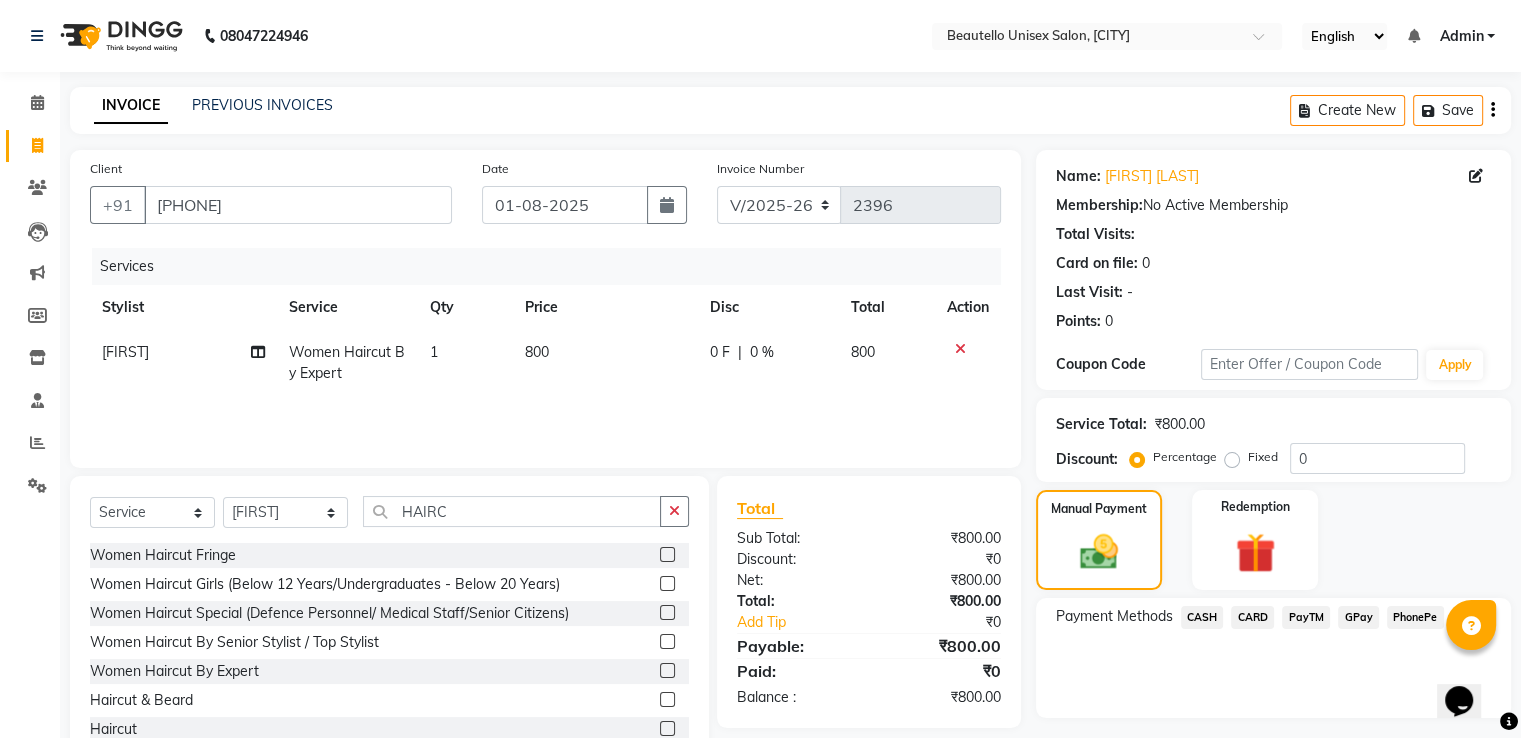 click on "PayTM" 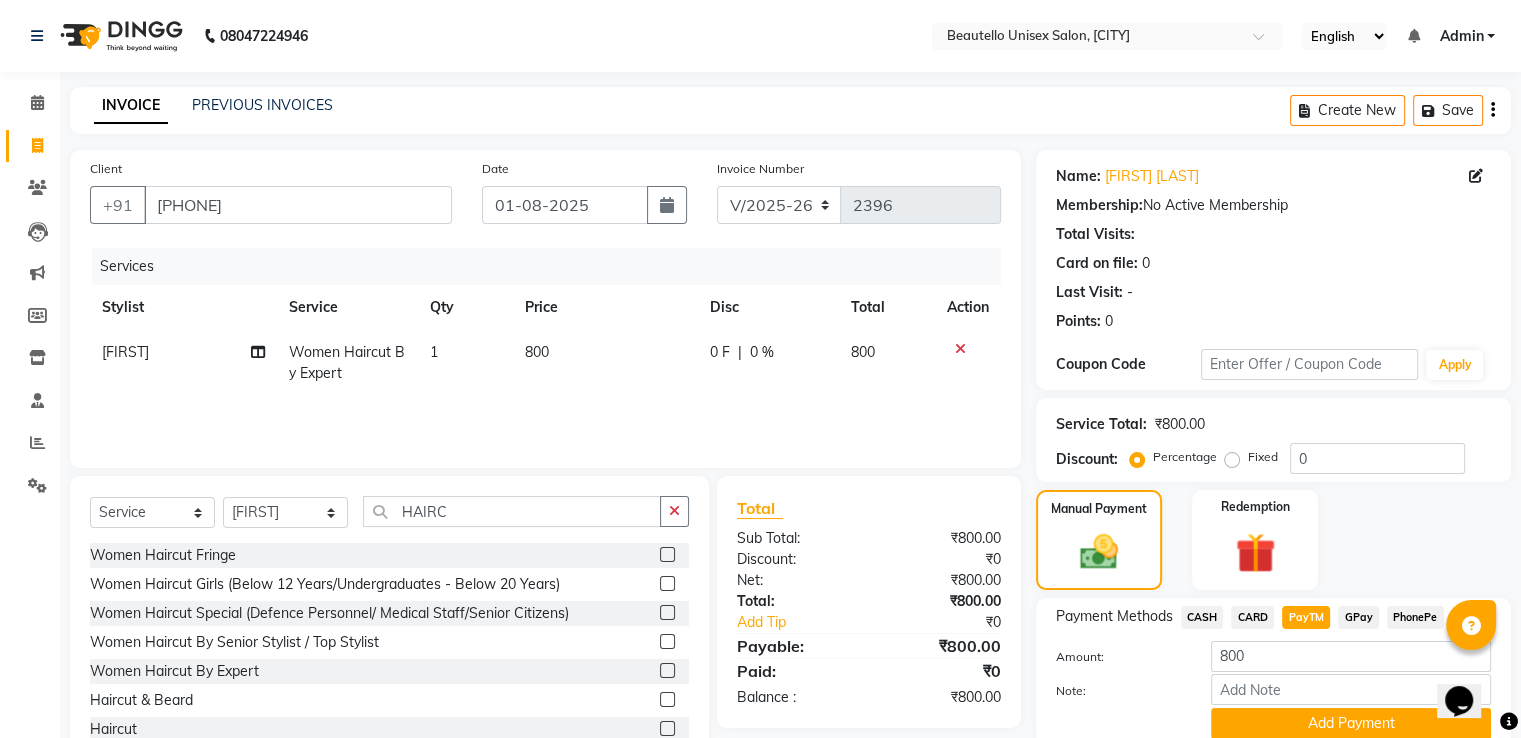 scroll, scrollTop: 81, scrollLeft: 0, axis: vertical 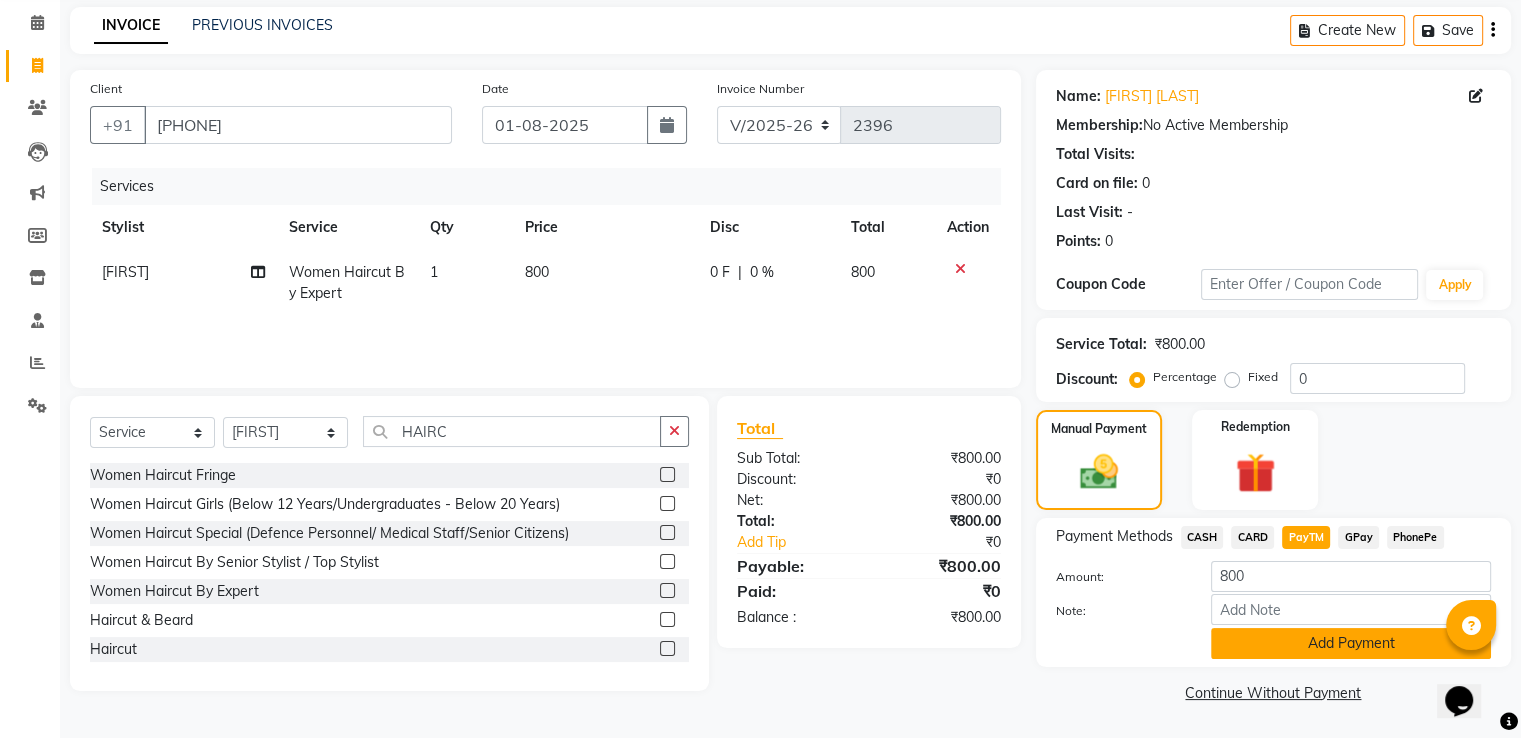 click on "Add Payment" 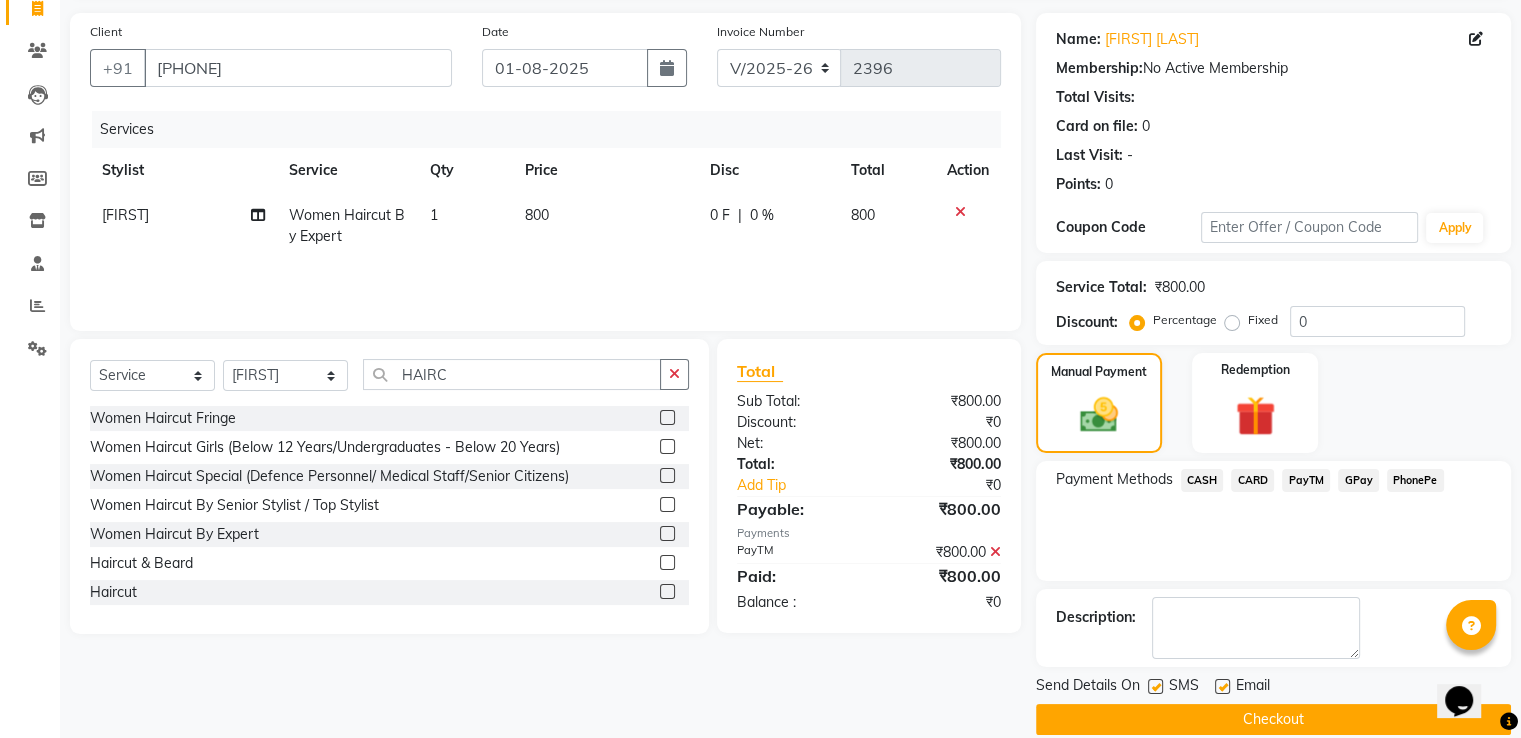 scroll, scrollTop: 163, scrollLeft: 0, axis: vertical 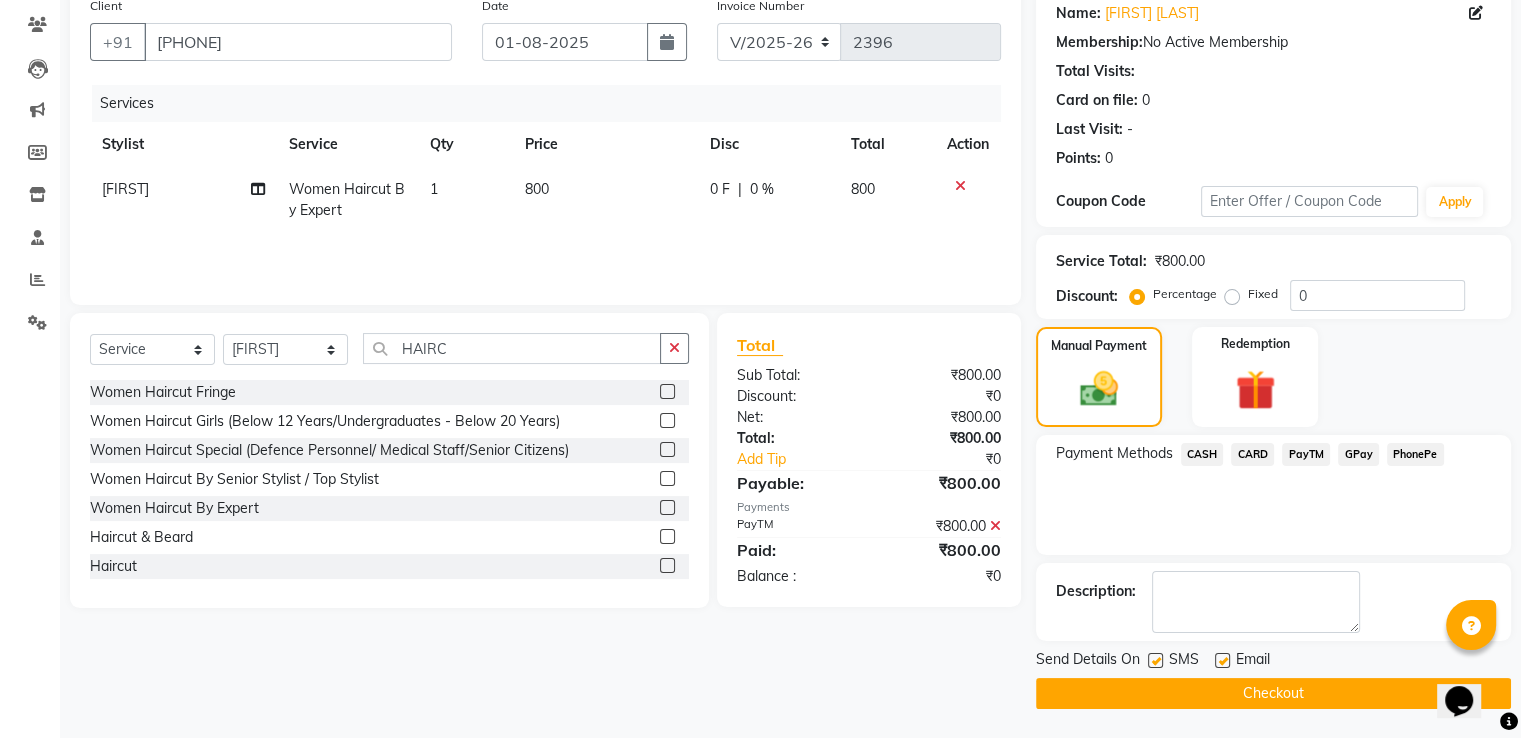 click 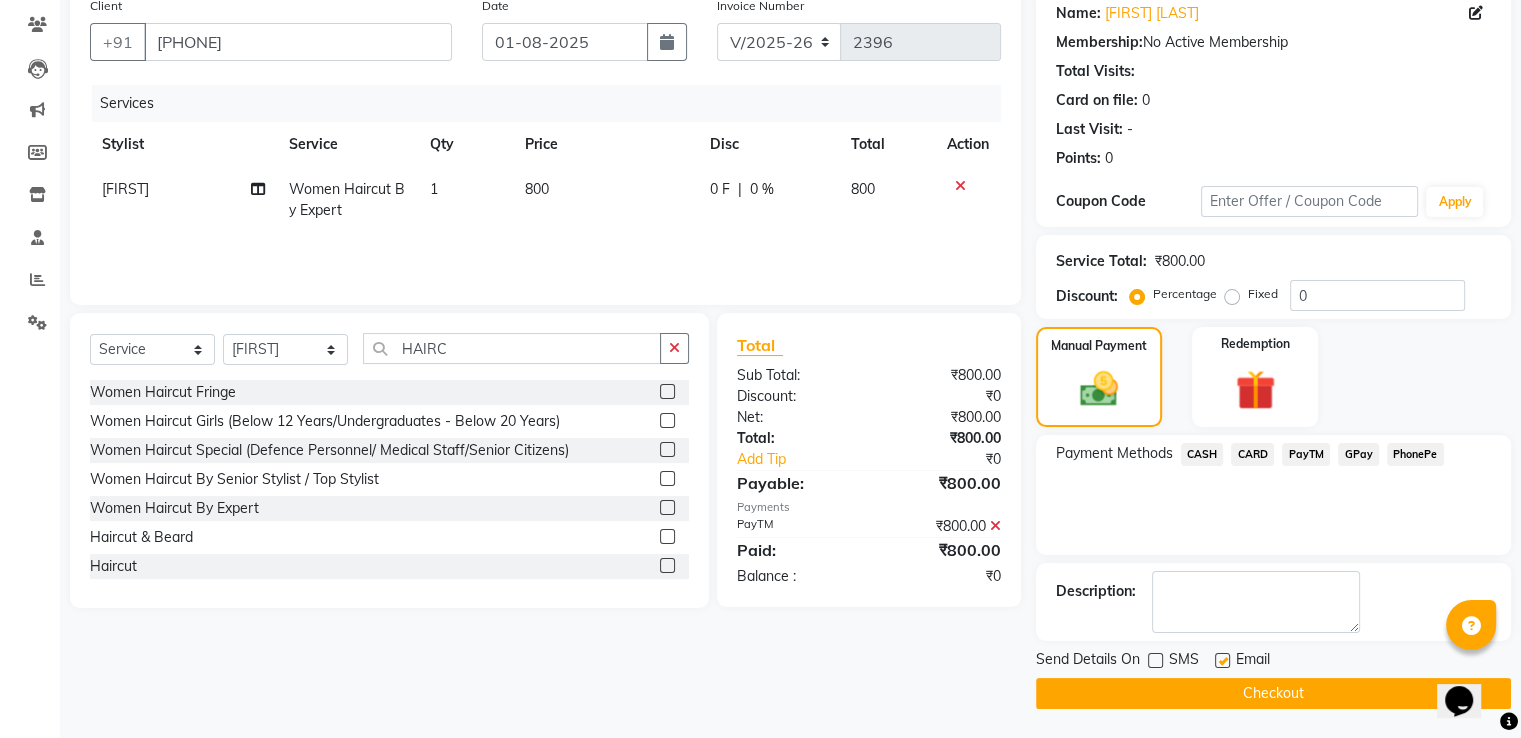 click on "Checkout" 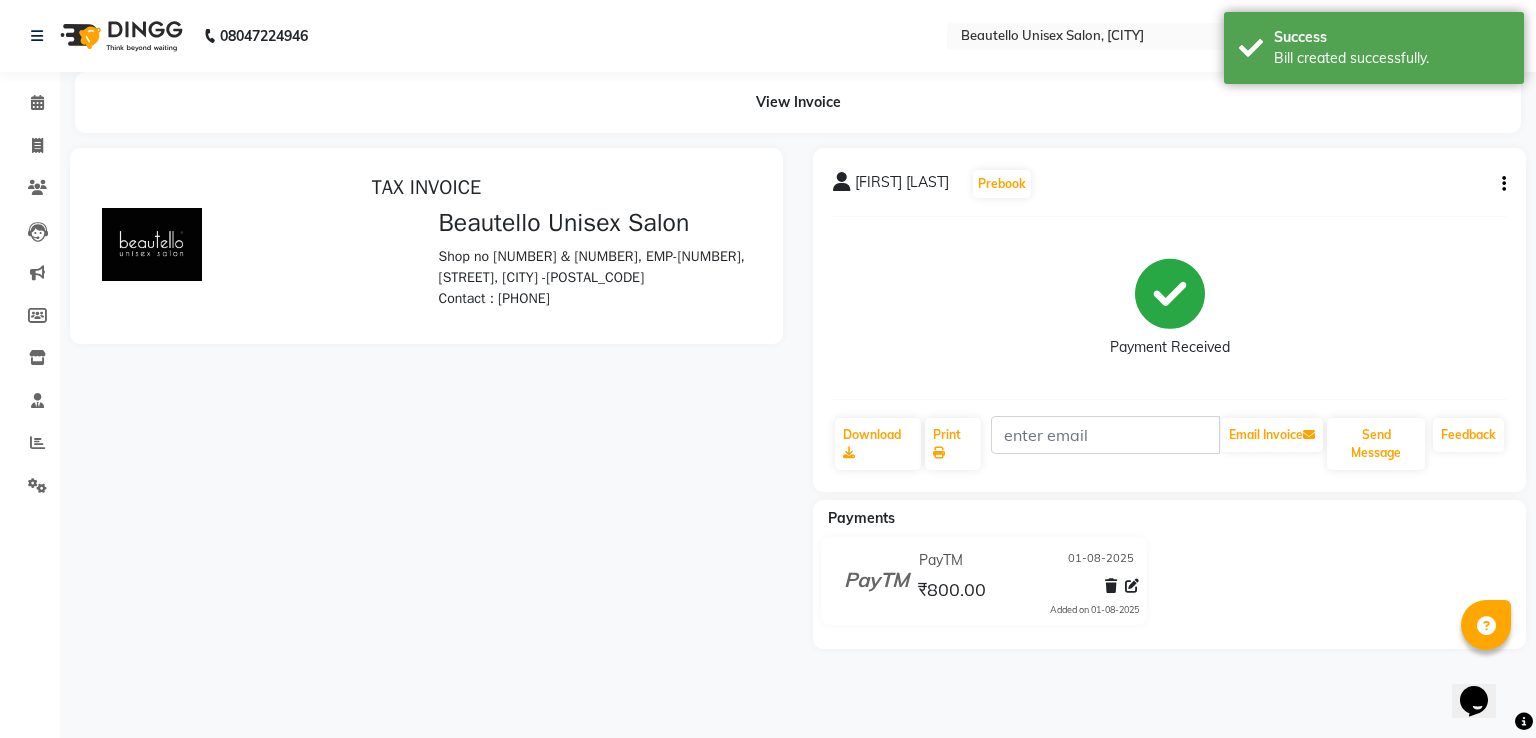 scroll, scrollTop: 0, scrollLeft: 0, axis: both 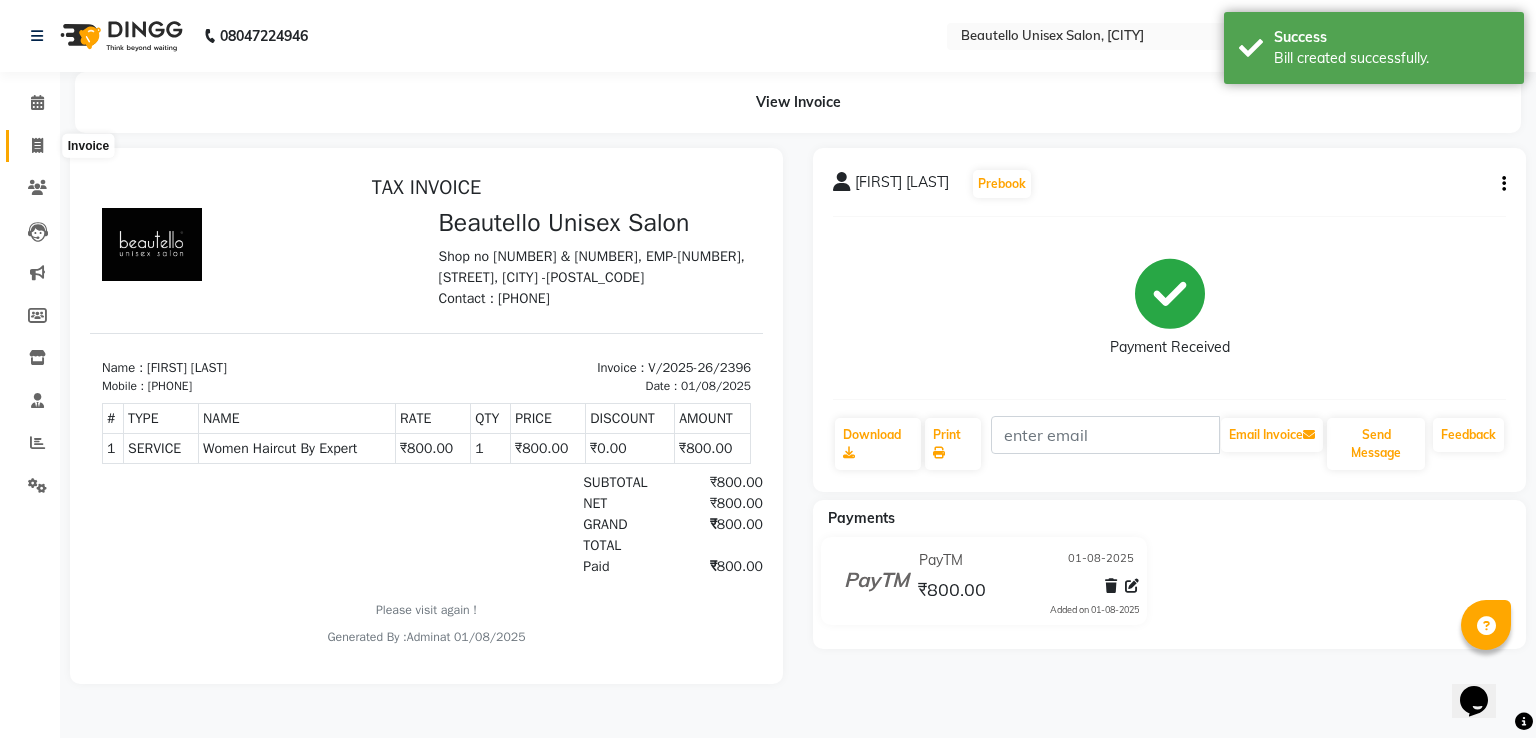 click 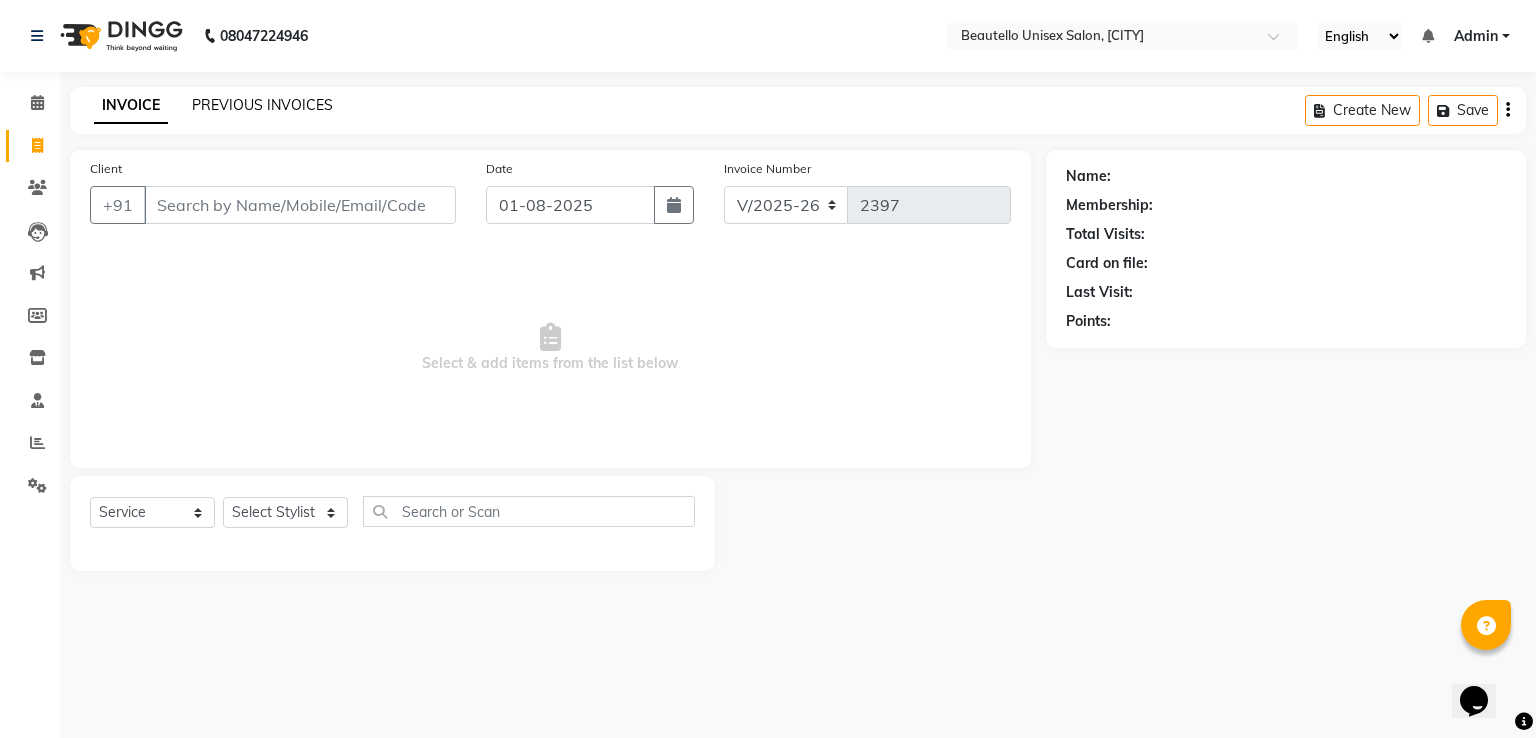 click on "PREVIOUS INVOICES" 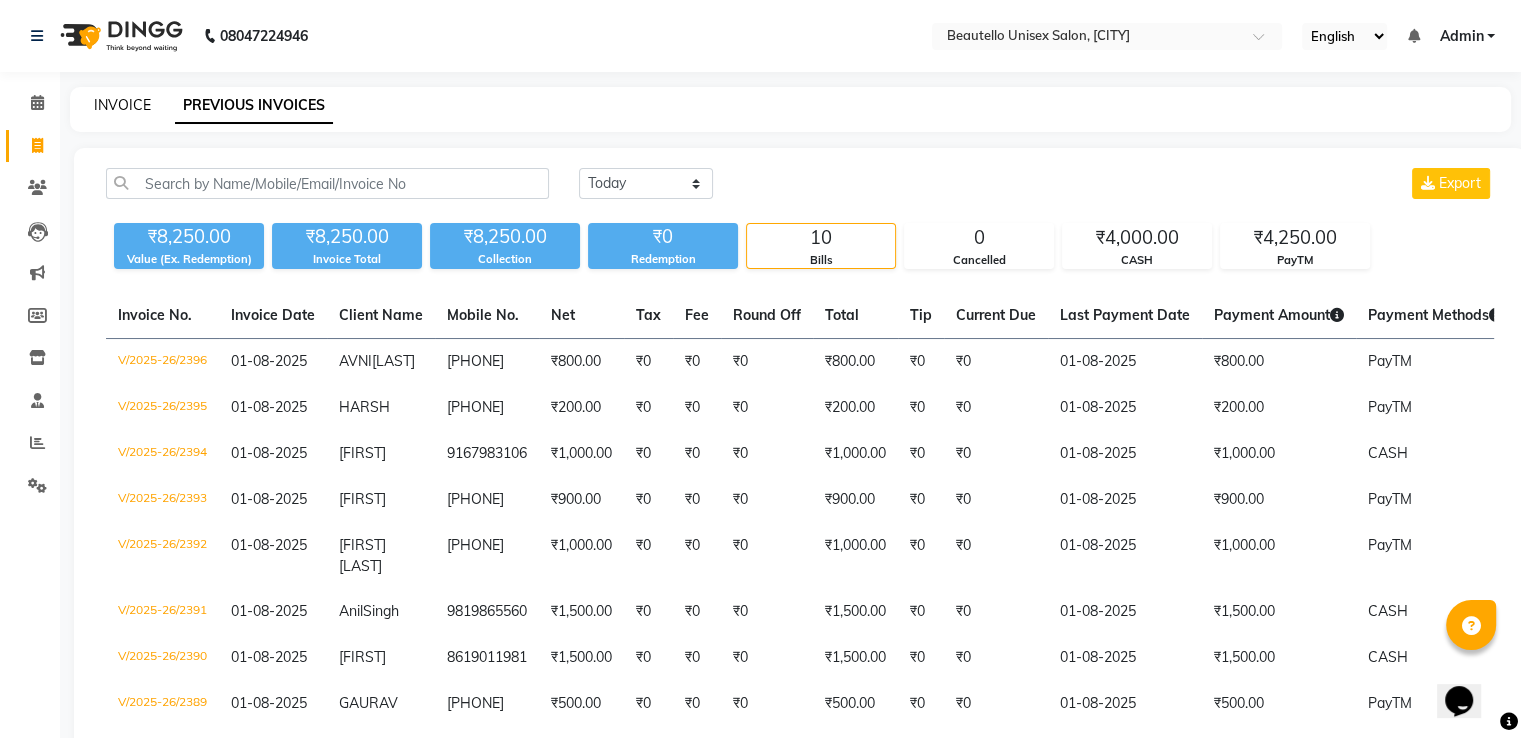 click on "INVOICE" 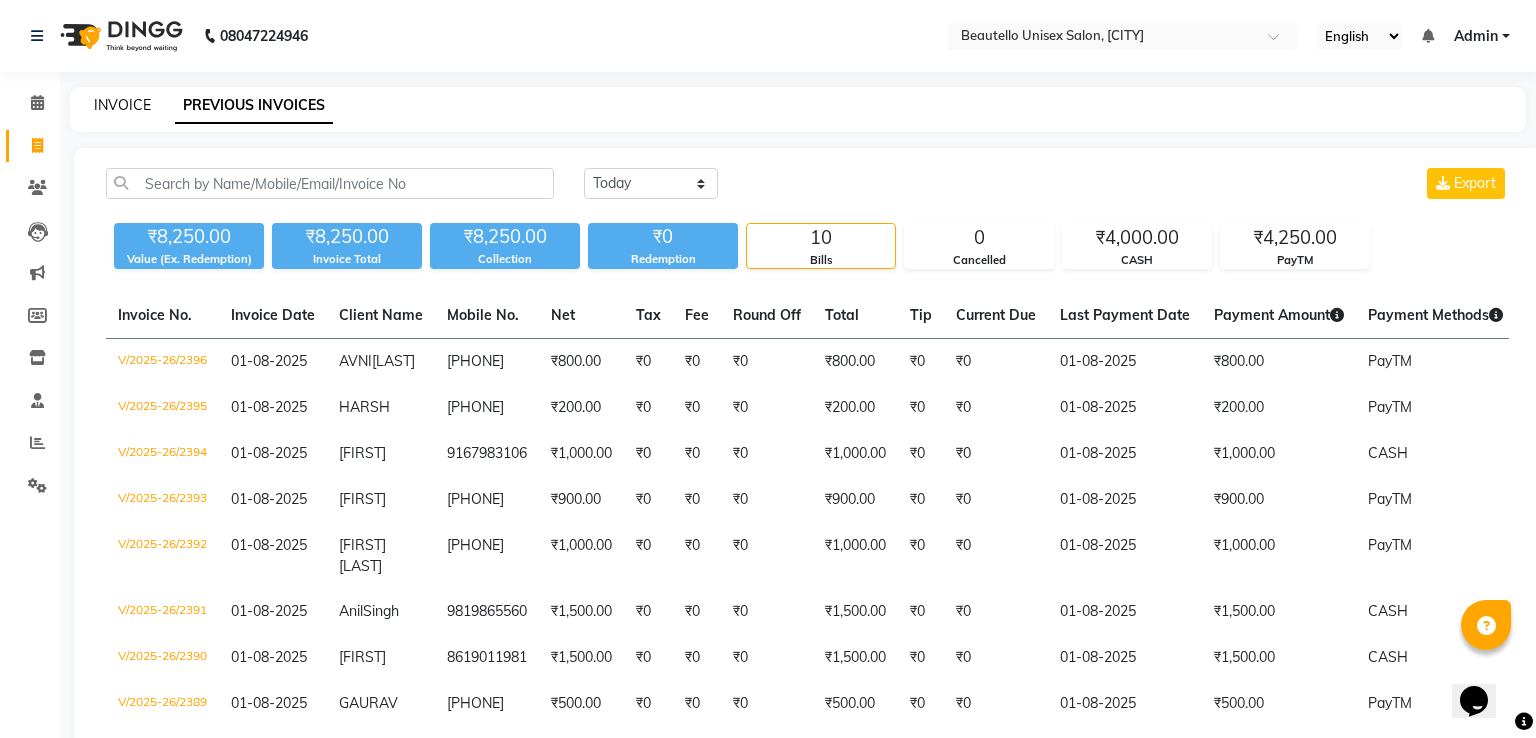 select on "service" 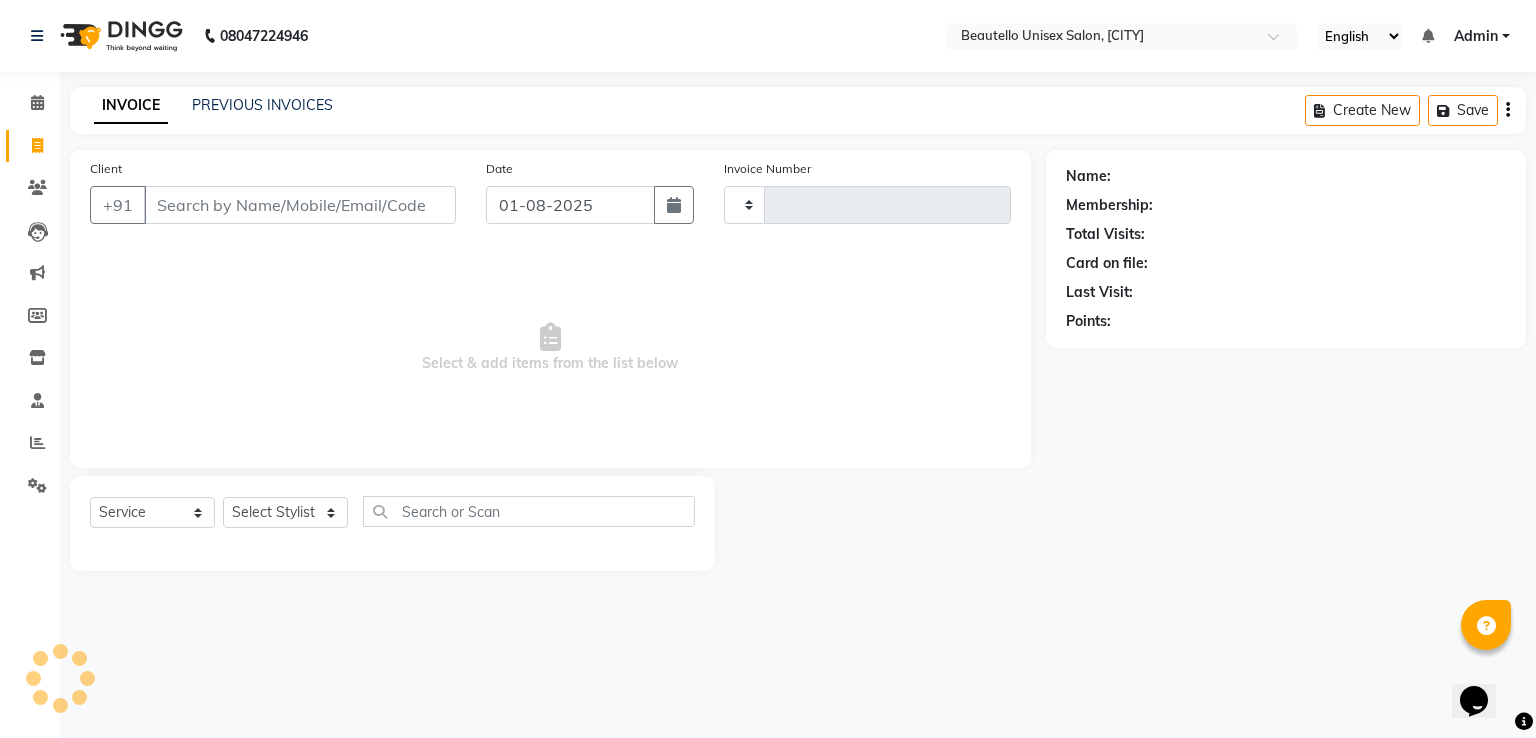 type on "2397" 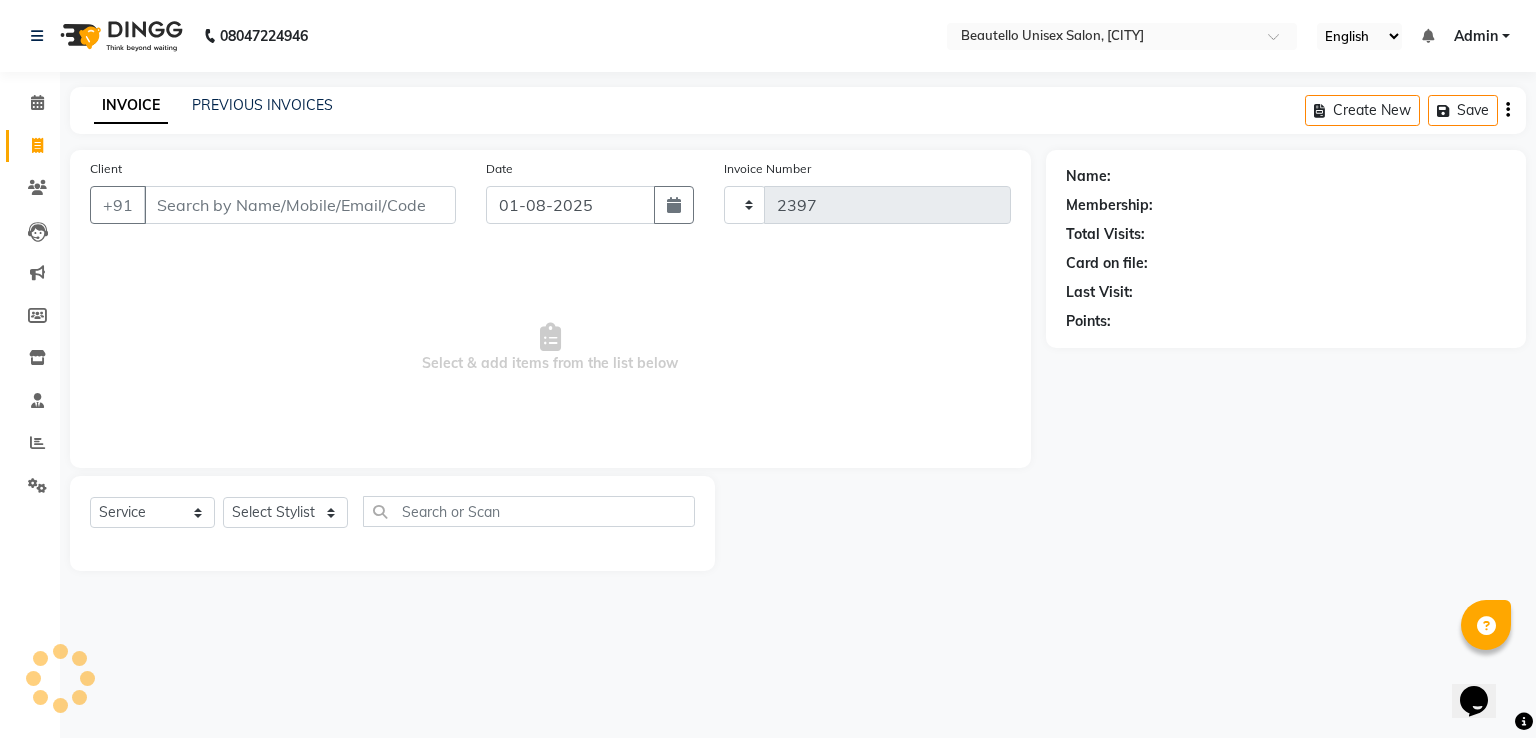select on "5051" 